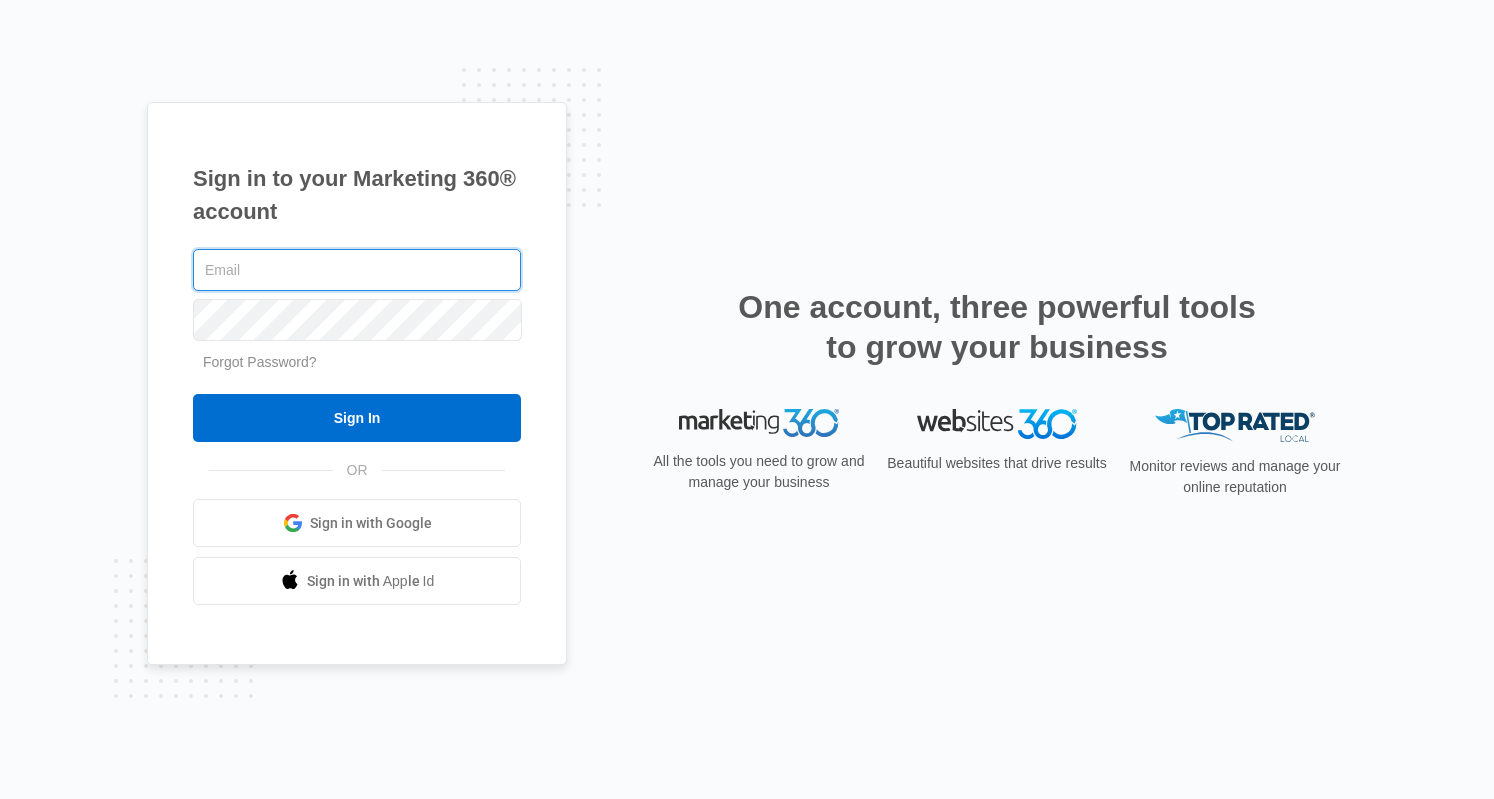 scroll, scrollTop: 0, scrollLeft: 0, axis: both 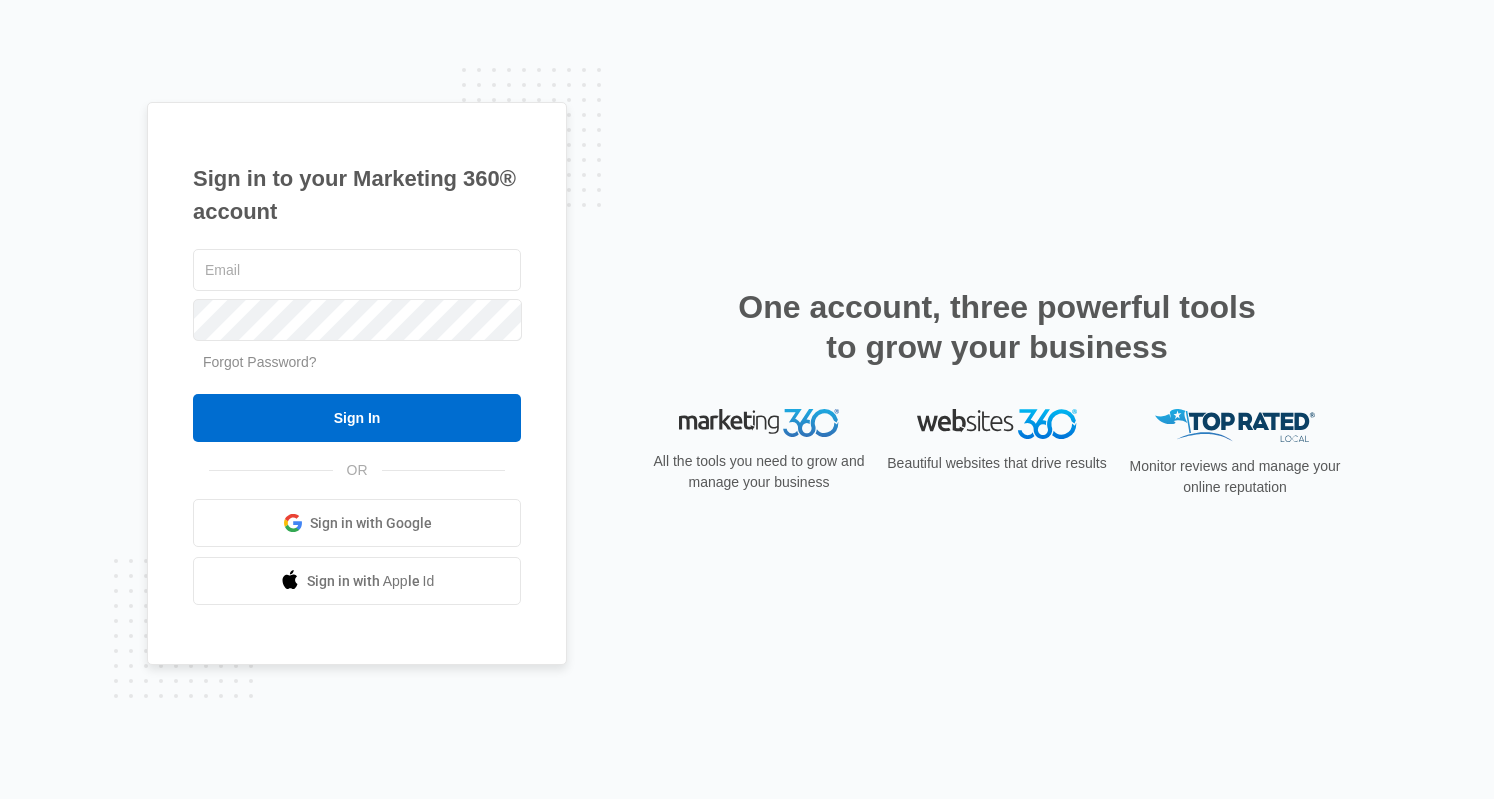 click on "Sign in with Google" at bounding box center [371, 523] 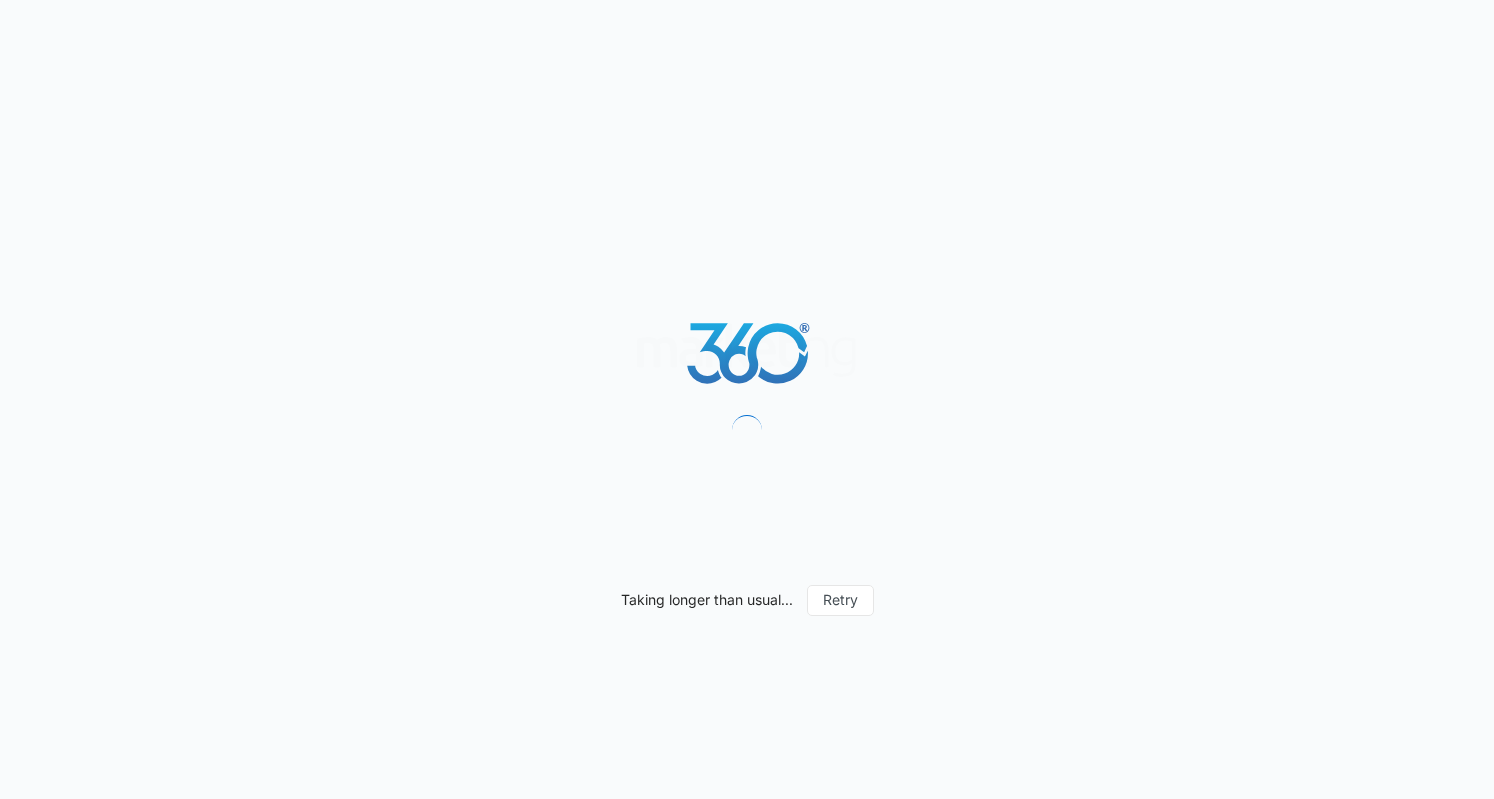 scroll, scrollTop: 0, scrollLeft: 0, axis: both 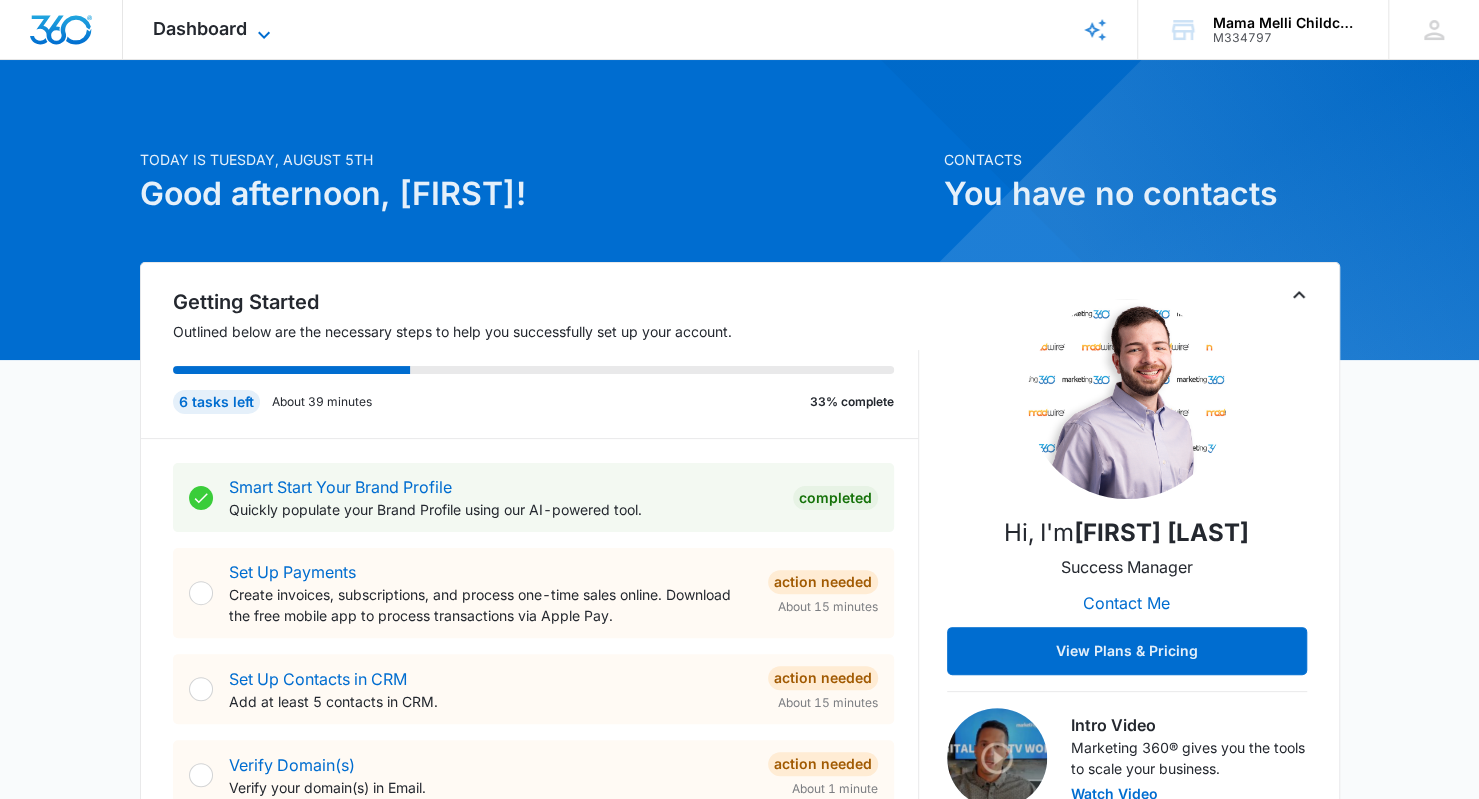 click on "Dashboard" at bounding box center [200, 28] 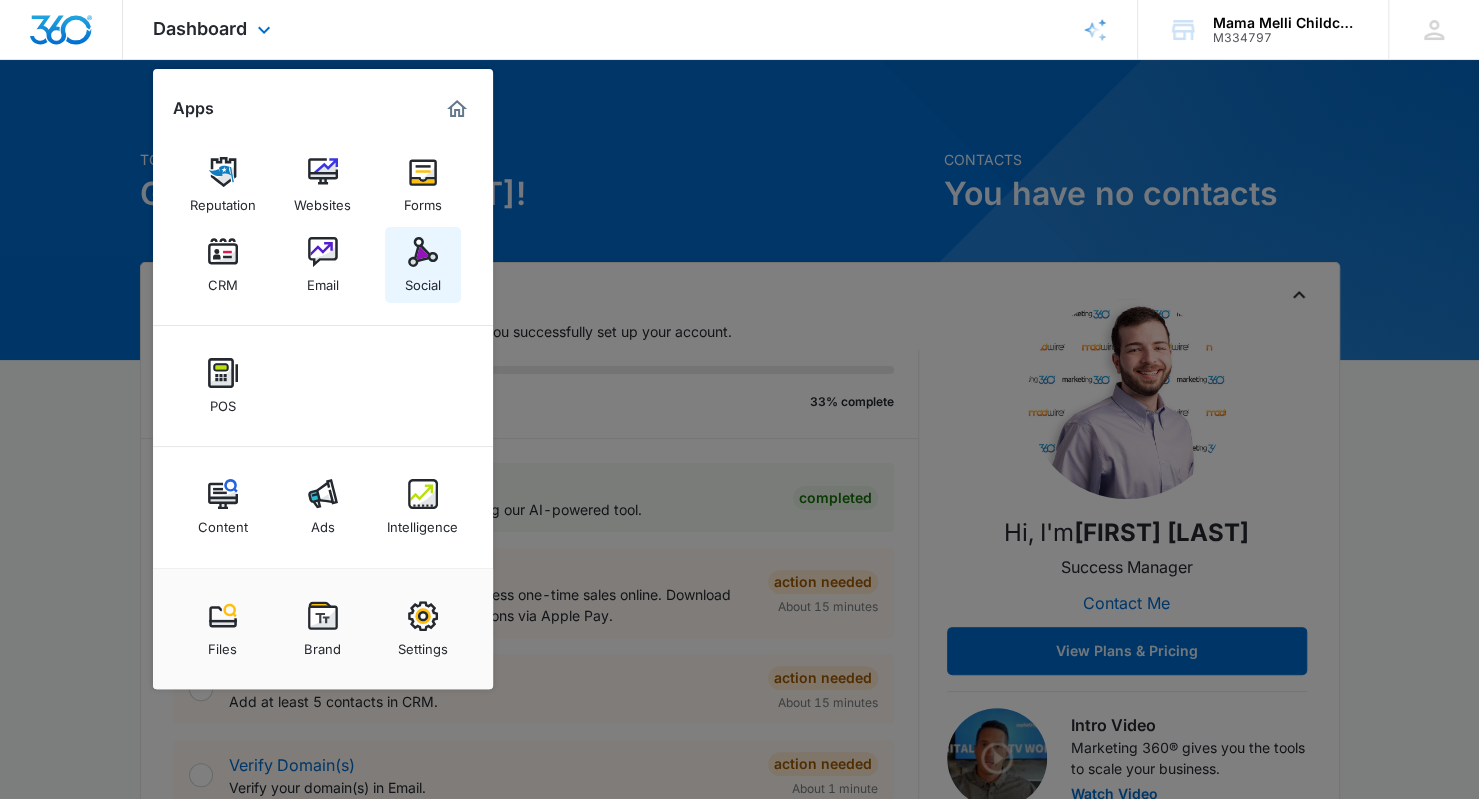 click at bounding box center [423, 252] 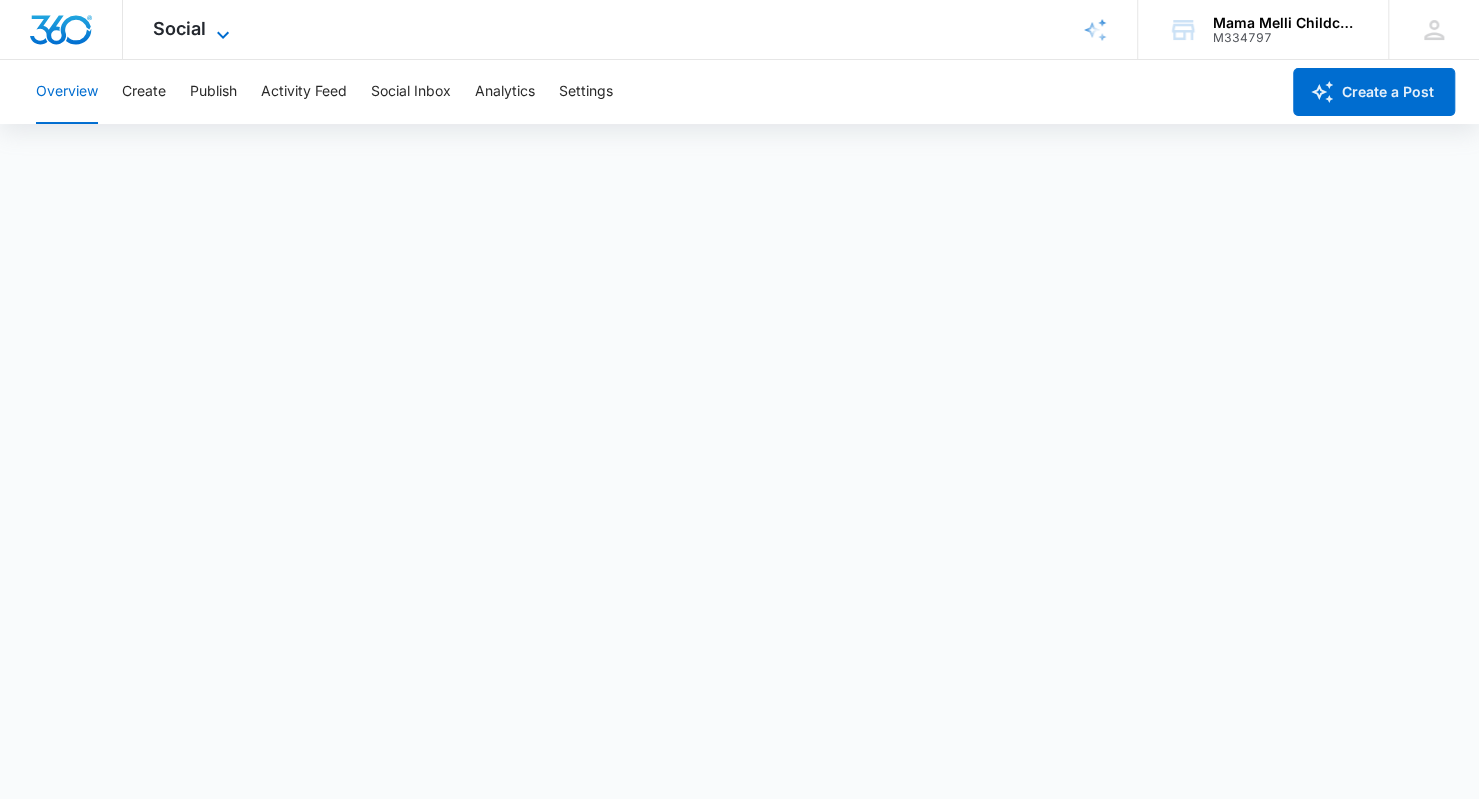 click 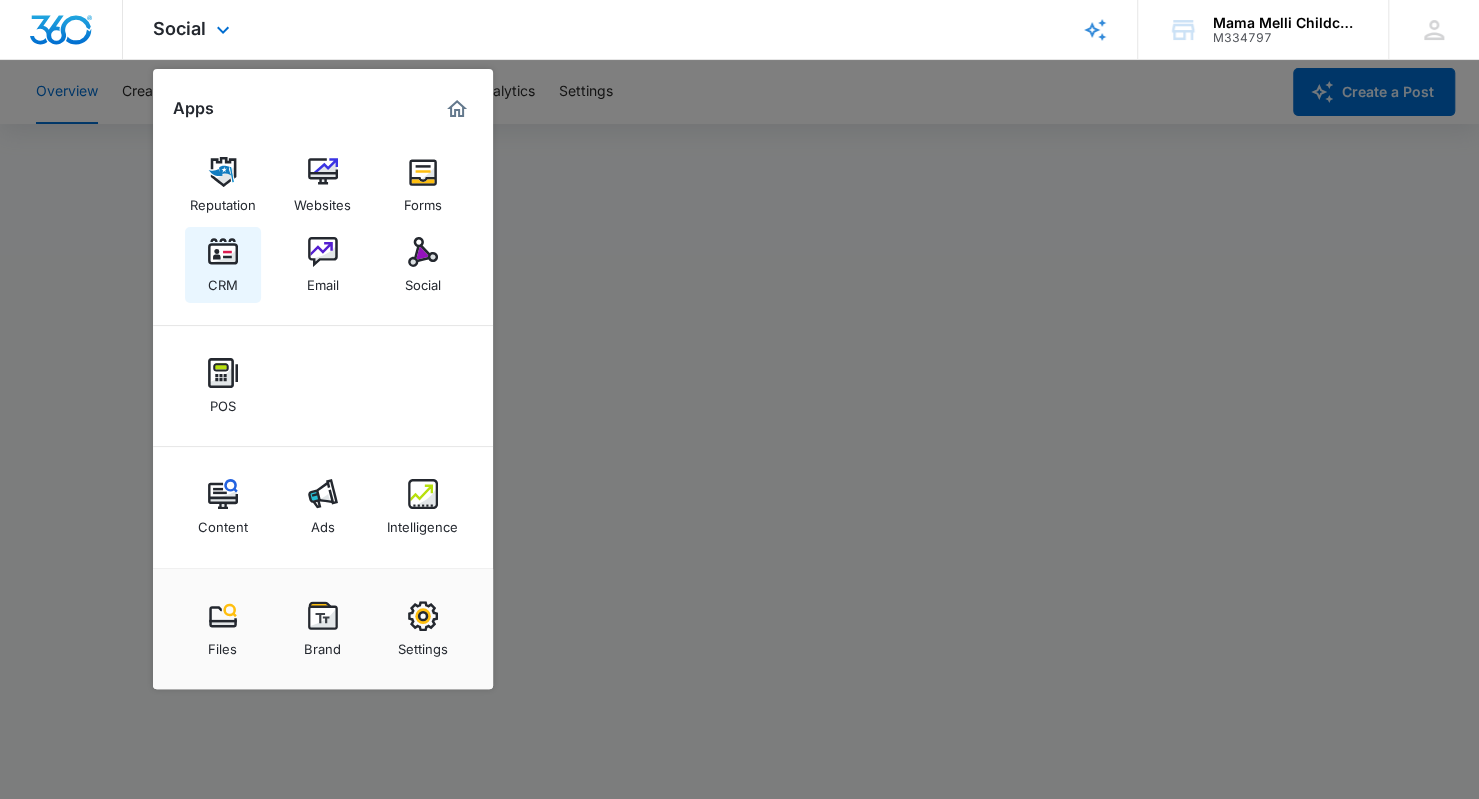 click at bounding box center (223, 252) 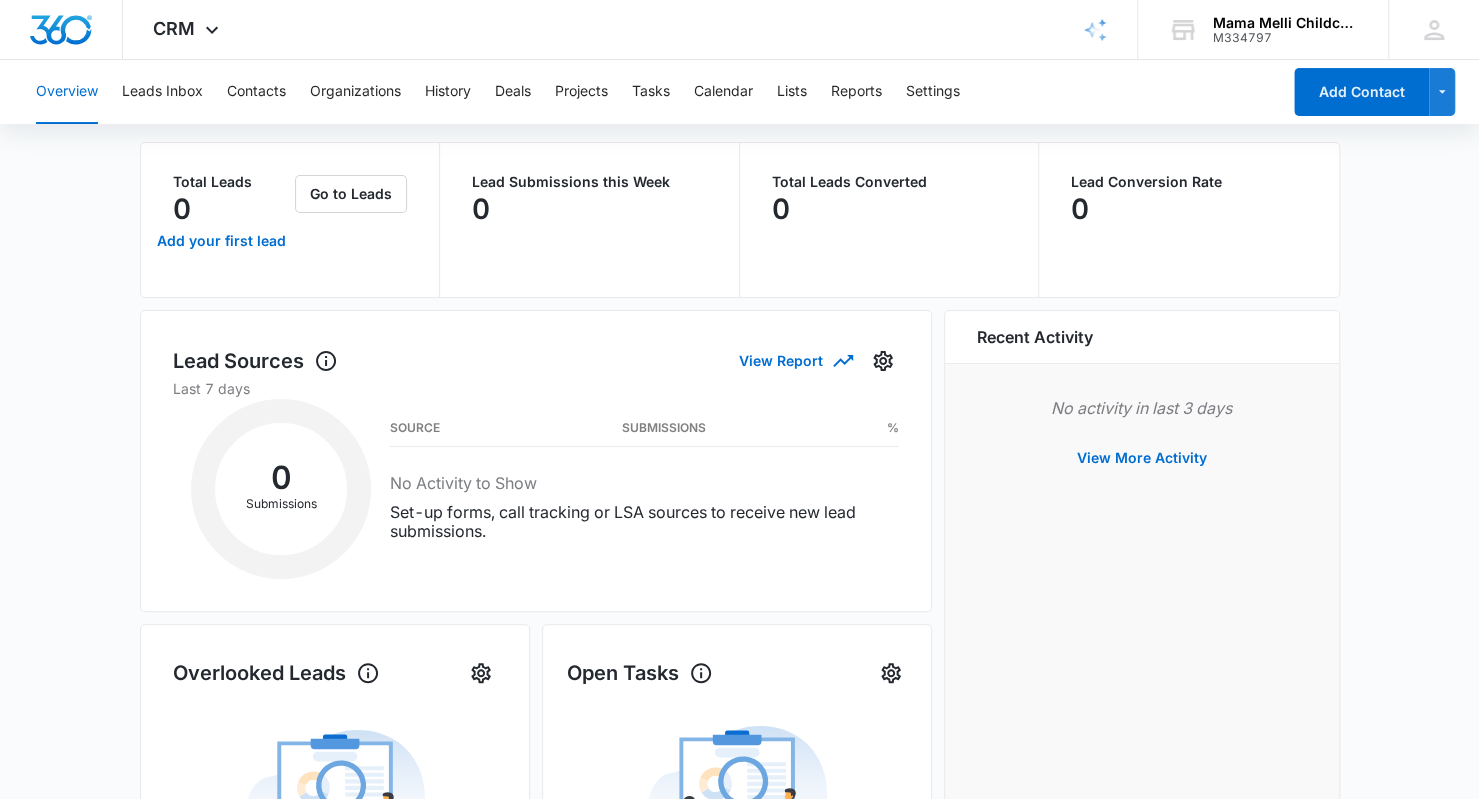 scroll, scrollTop: 5, scrollLeft: 0, axis: vertical 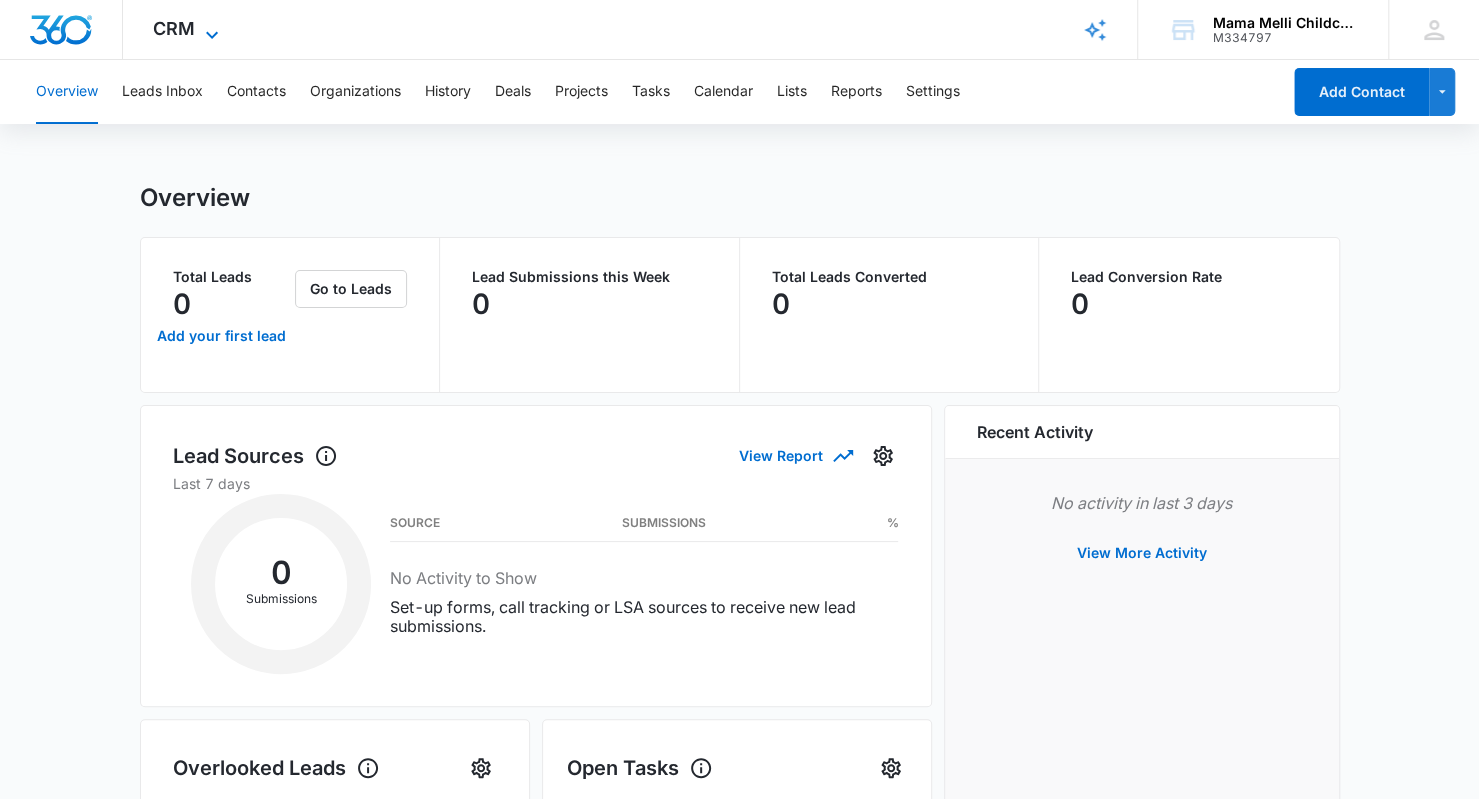 click 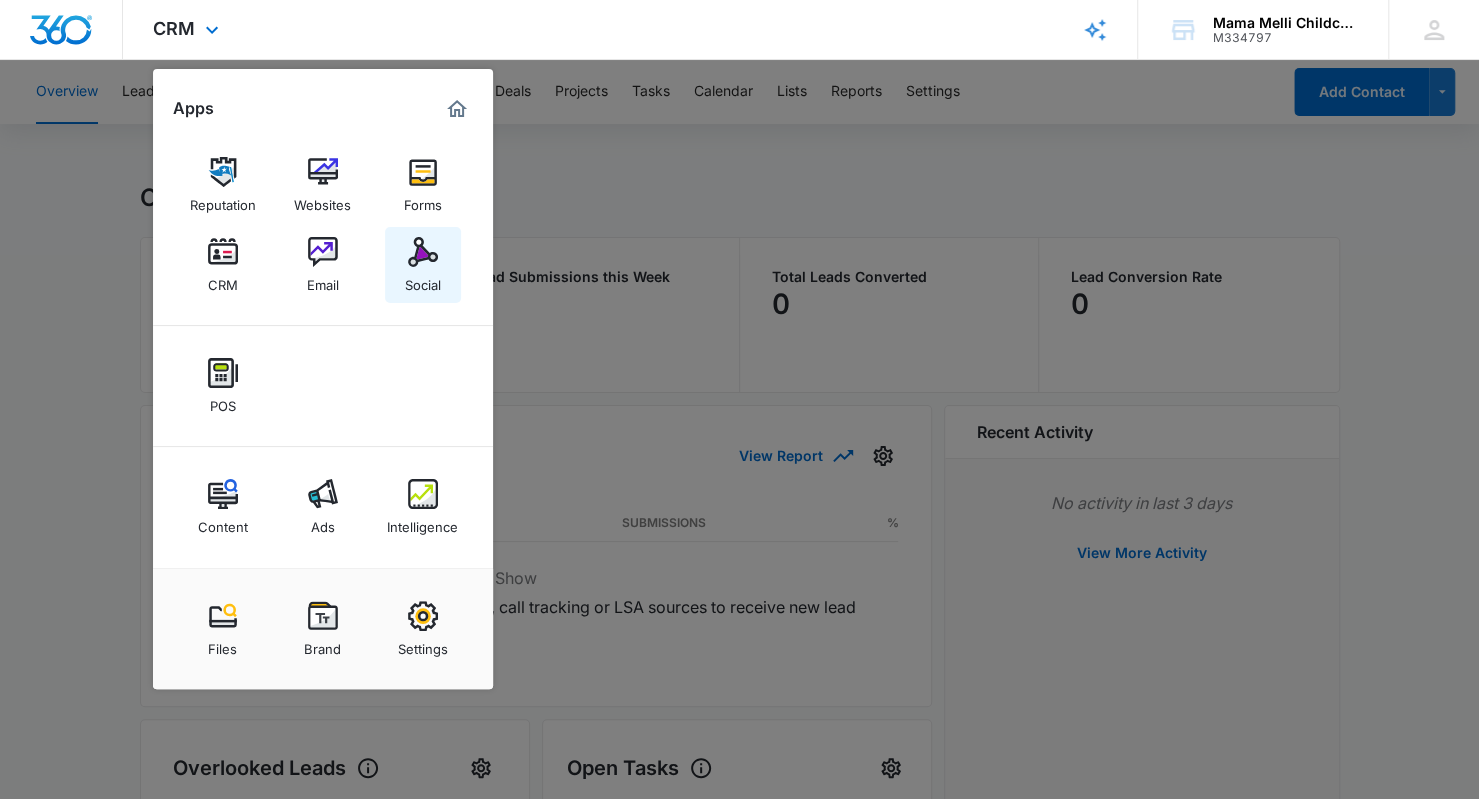 click at bounding box center (423, 252) 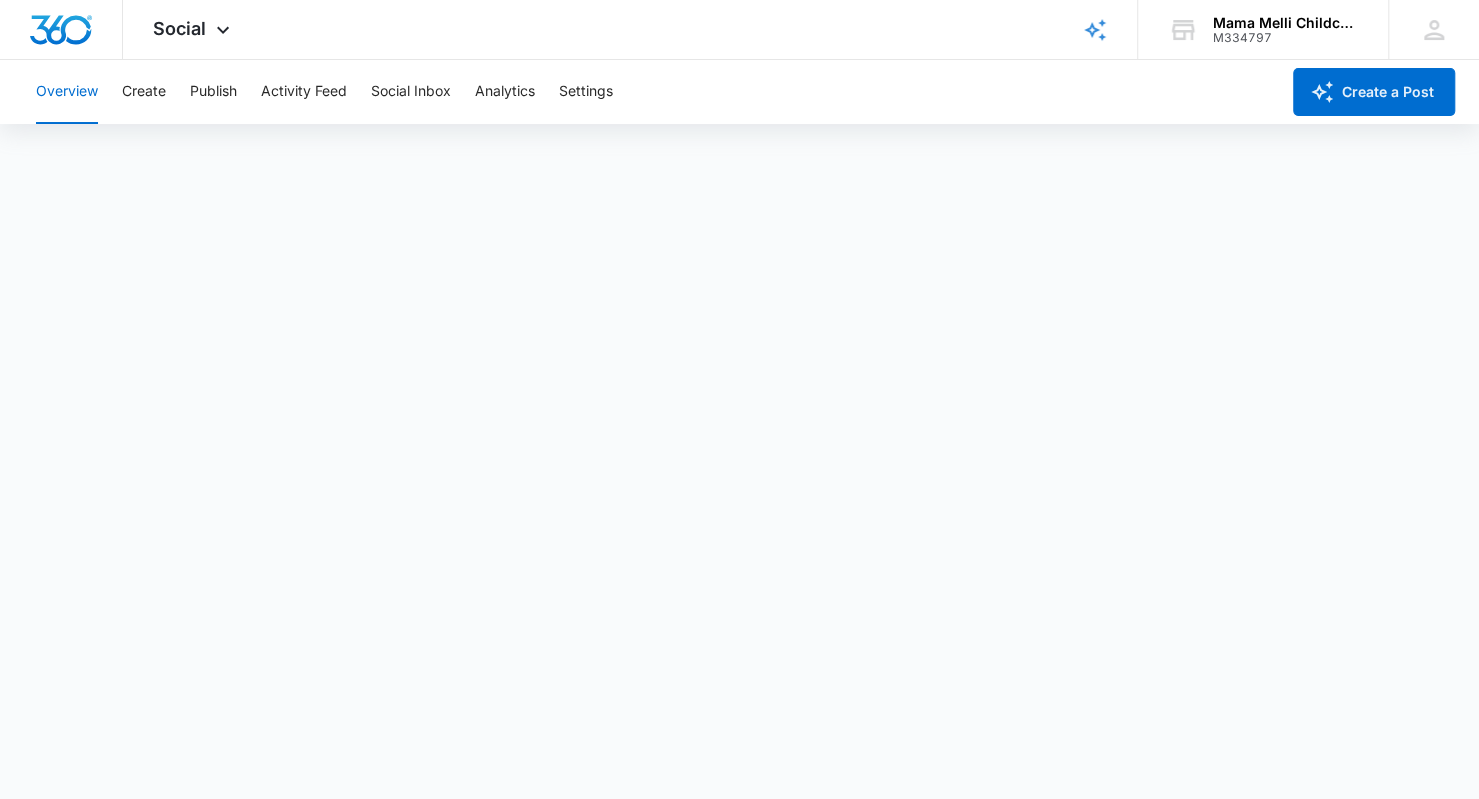 scroll, scrollTop: 0, scrollLeft: 0, axis: both 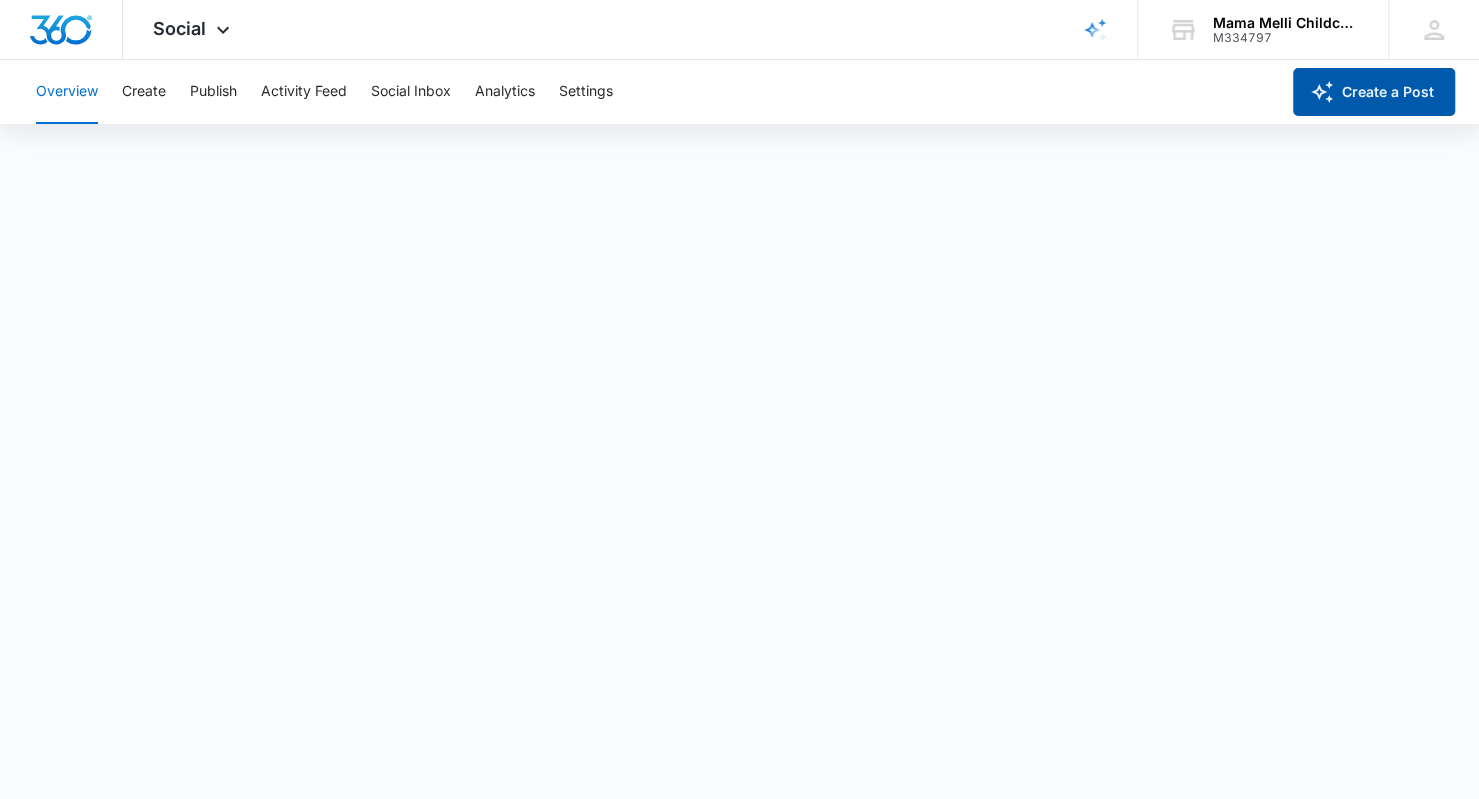 click on "Create a Post" at bounding box center (1374, 92) 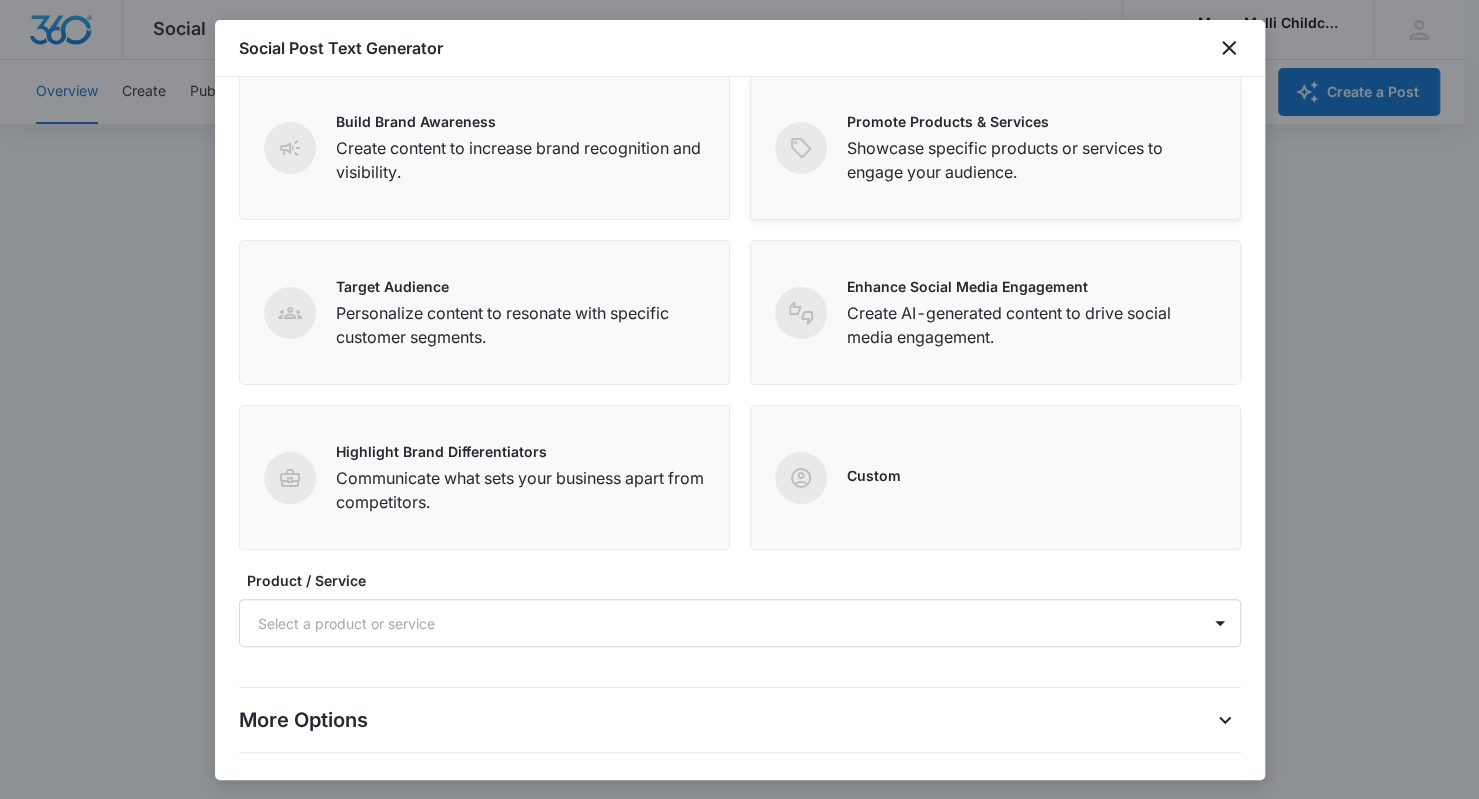 scroll, scrollTop: 125, scrollLeft: 0, axis: vertical 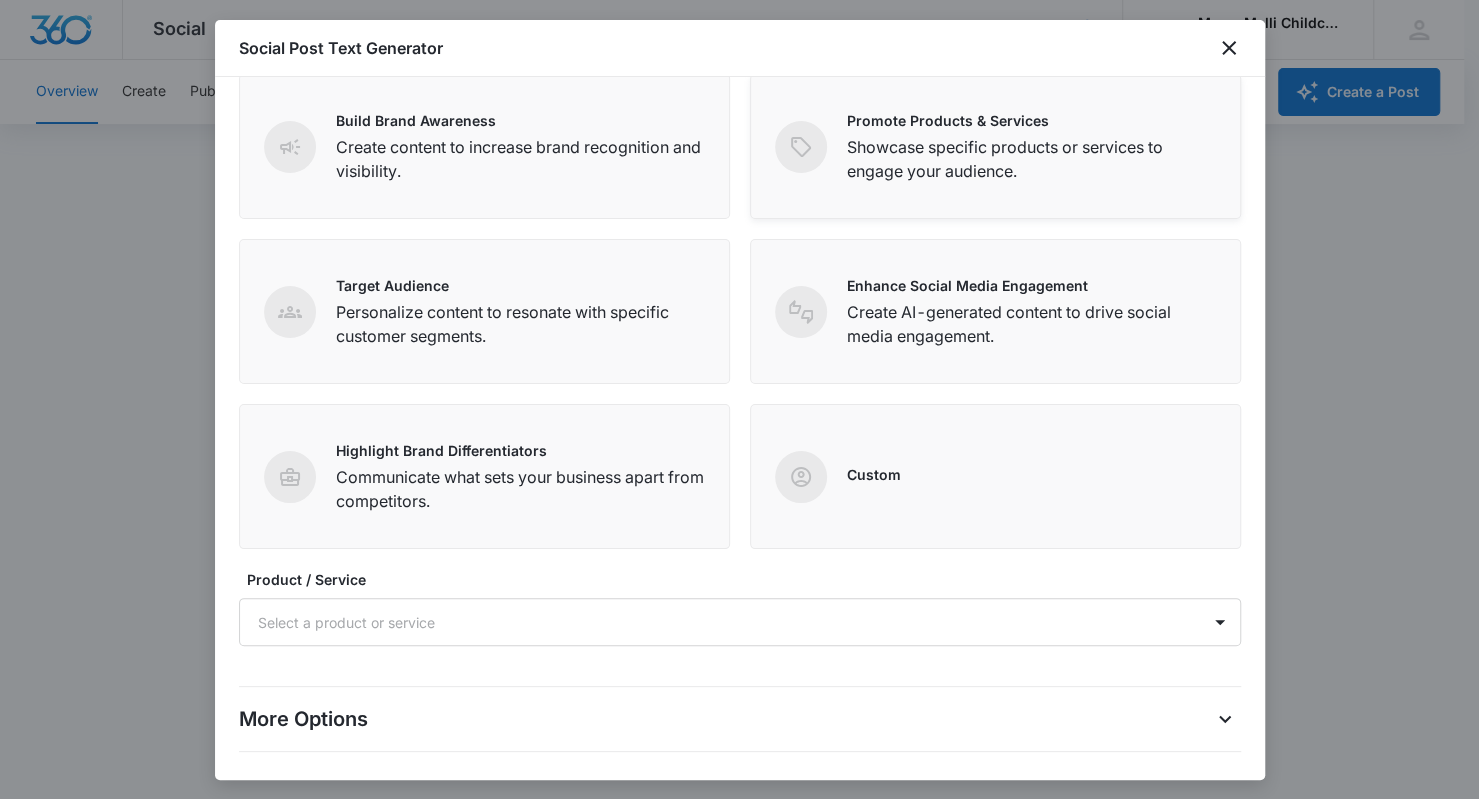 click on "Showcase specific products or services to engage your audience." at bounding box center [1031, 159] 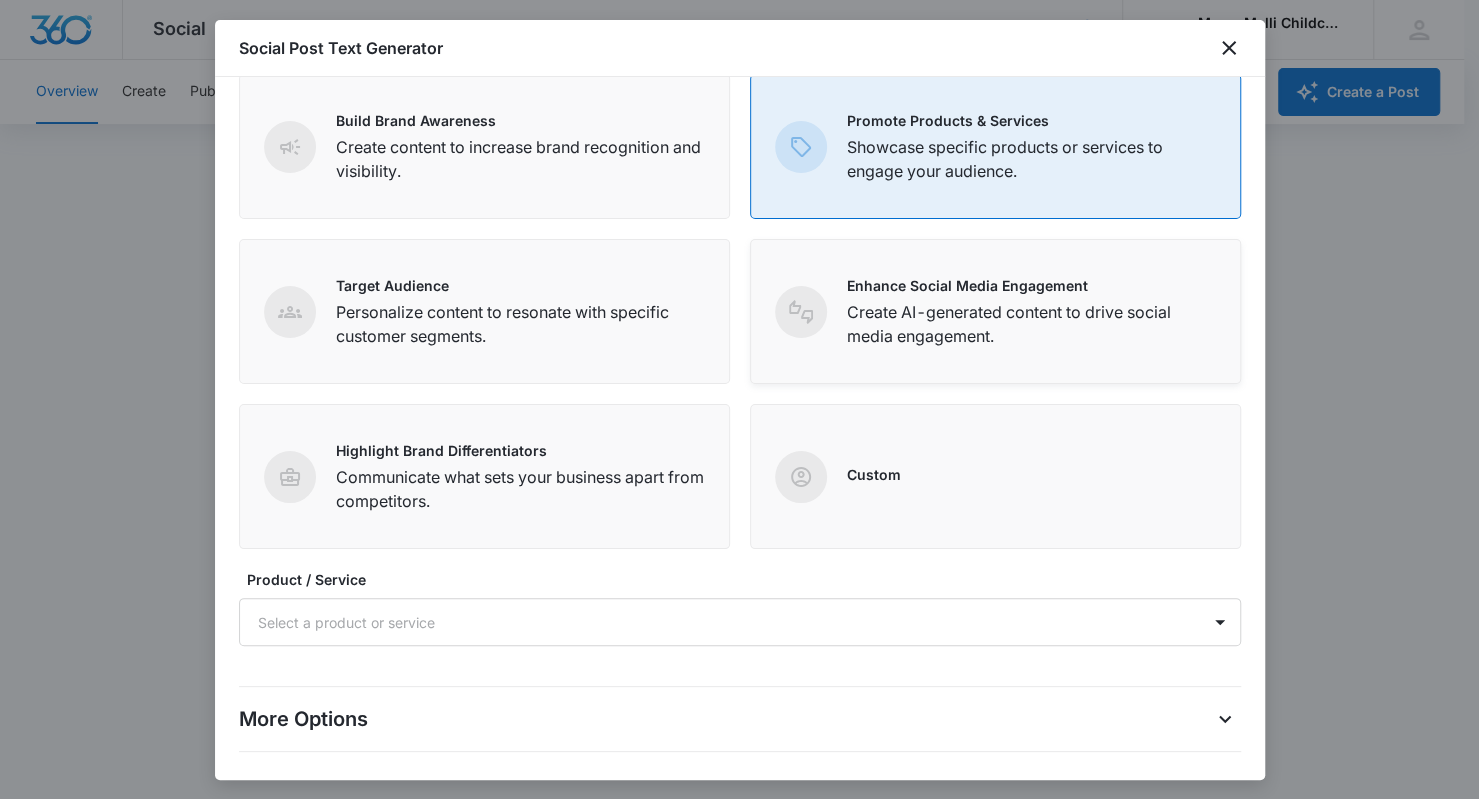 scroll, scrollTop: 204, scrollLeft: 0, axis: vertical 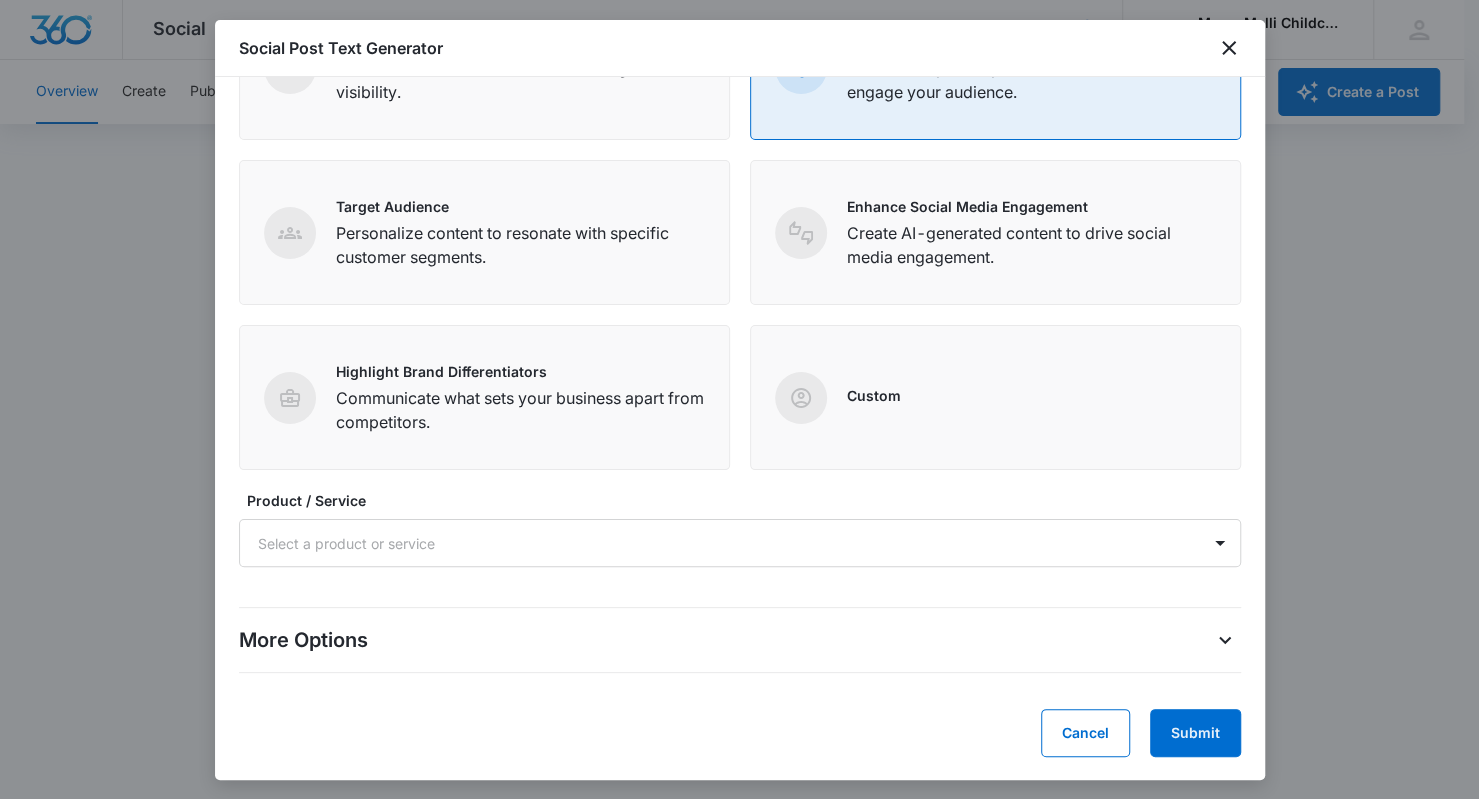 click on "Product / Service" at bounding box center (748, 500) 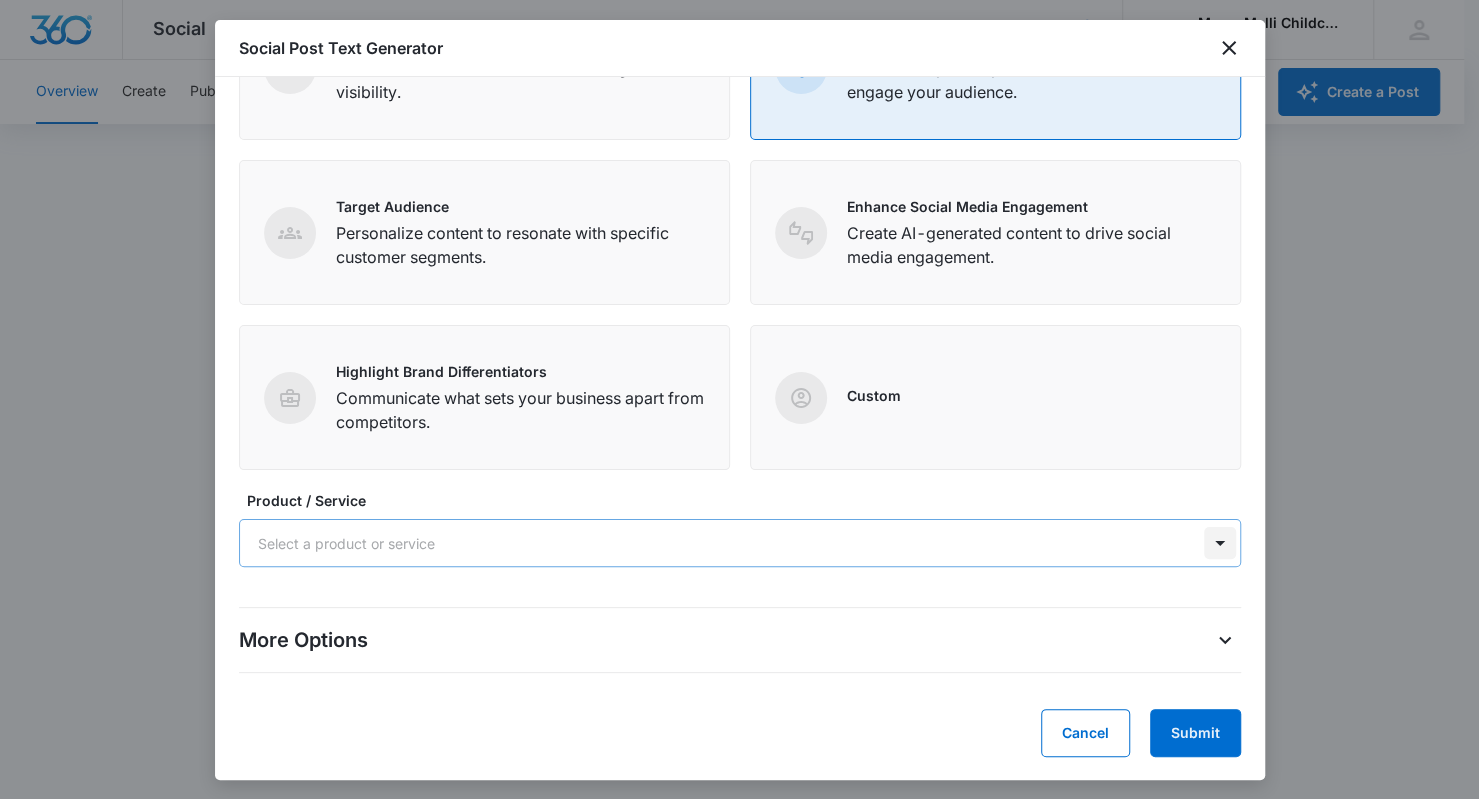 click at bounding box center (1220, 543) 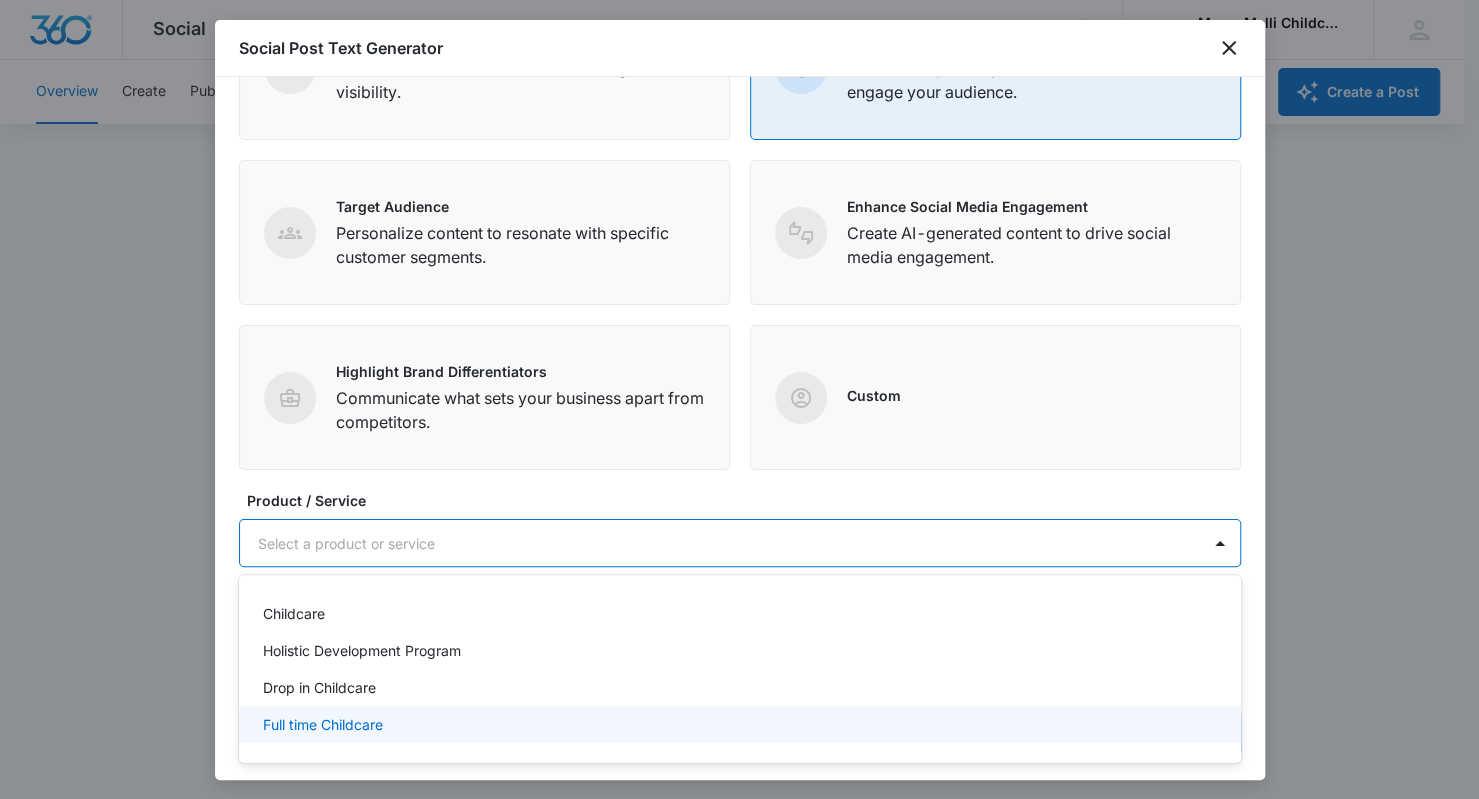 click on "Full time Childcare" at bounding box center [323, 724] 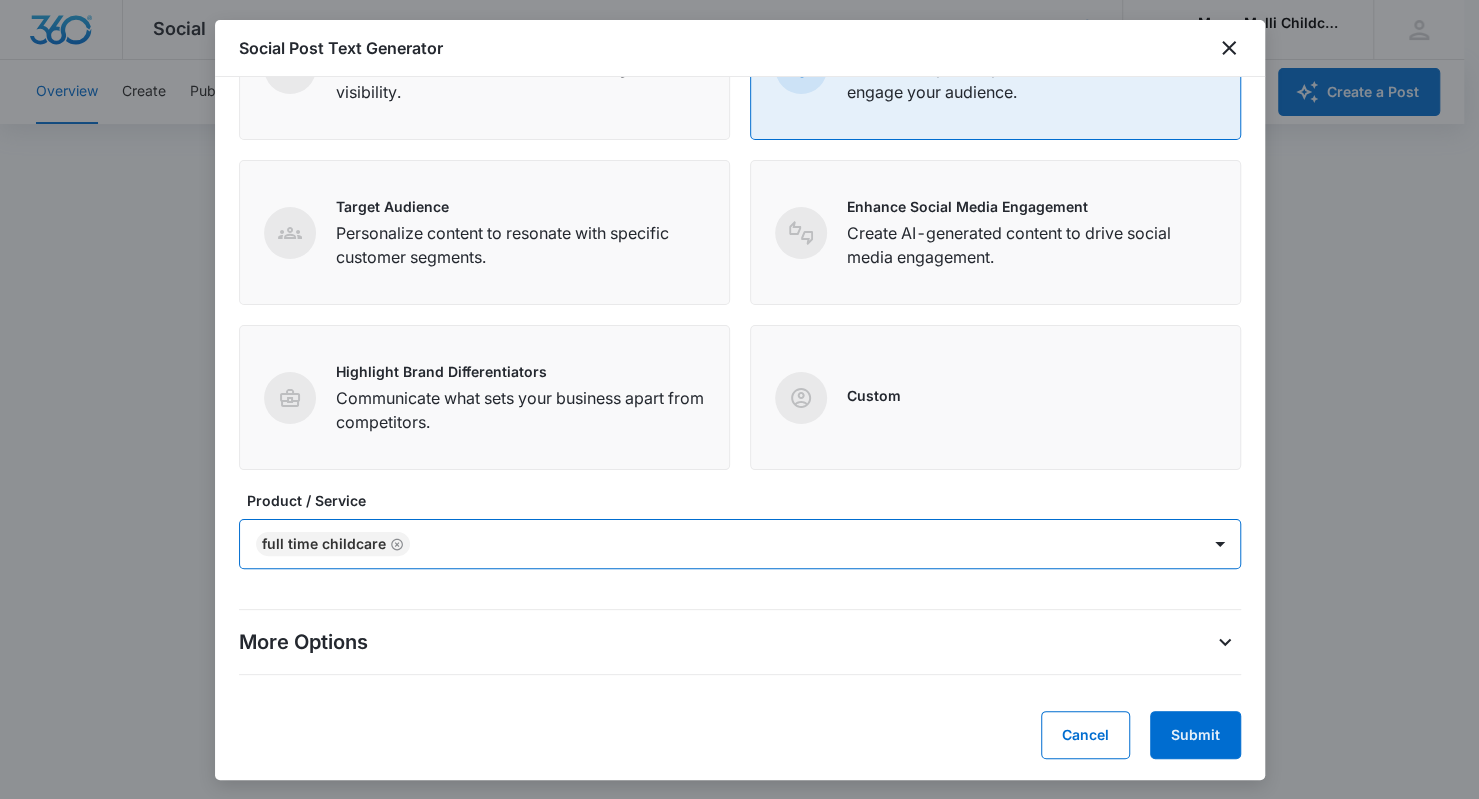 click on "Full time Childcare" at bounding box center [720, 544] 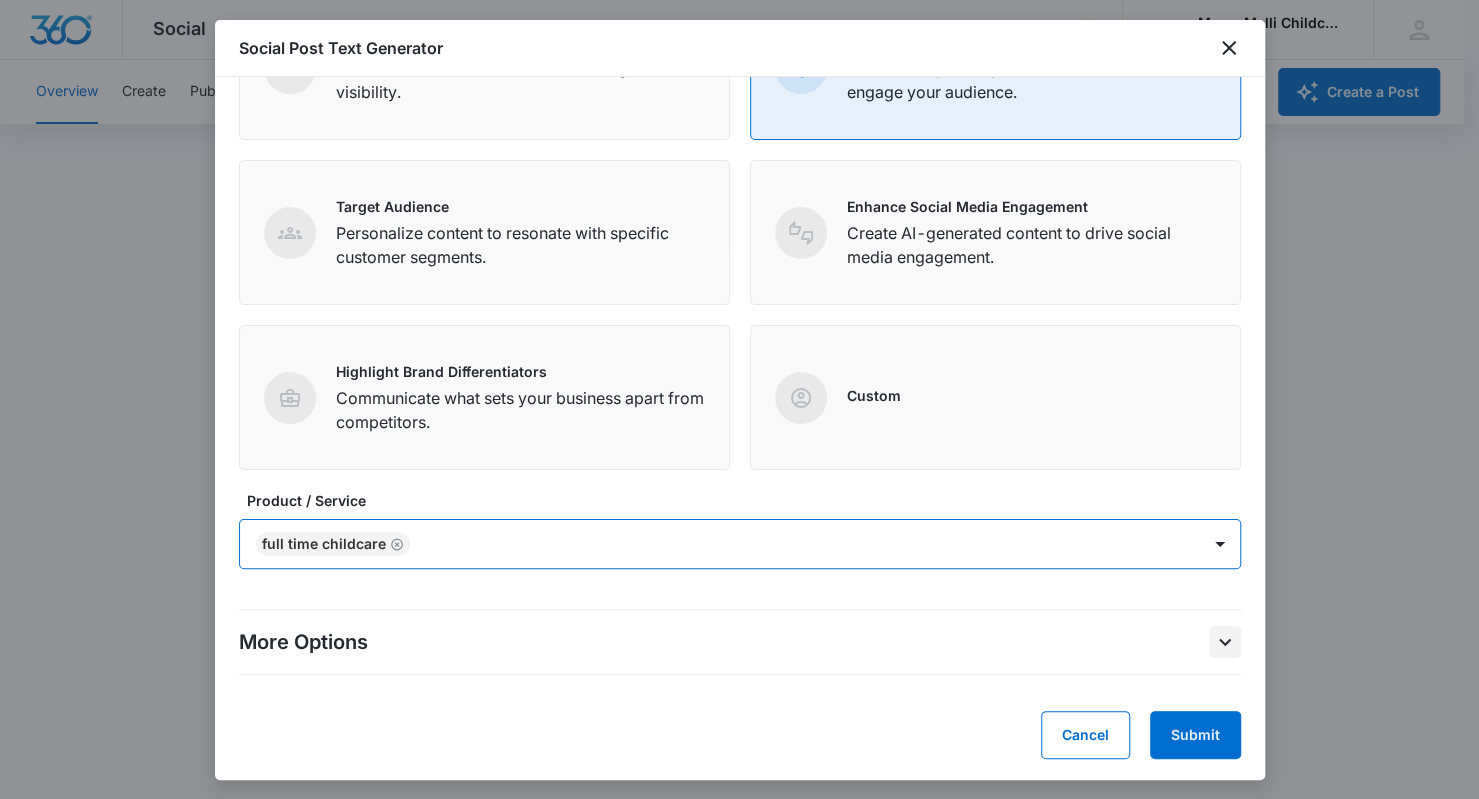 click at bounding box center [1225, 642] 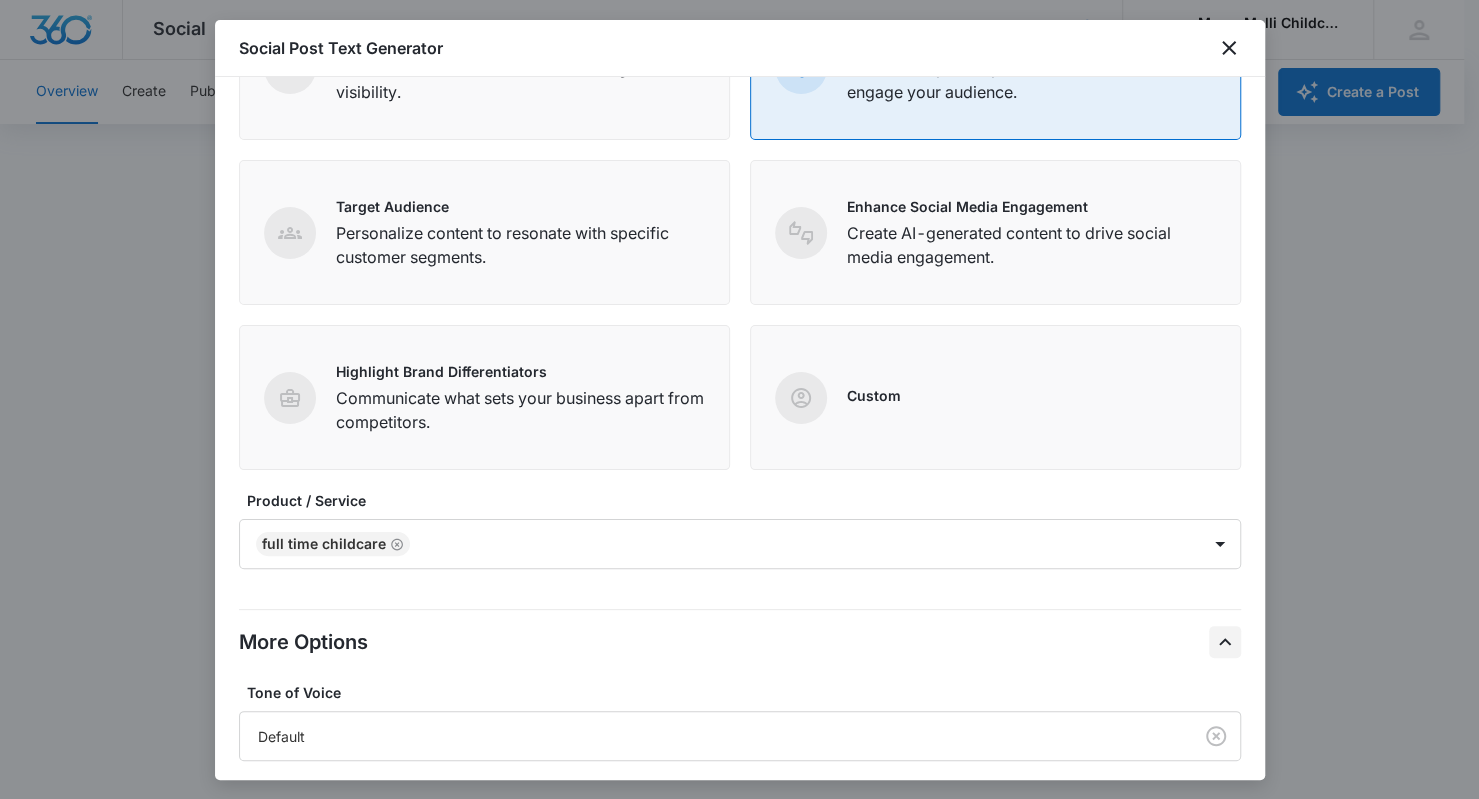 scroll, scrollTop: 303, scrollLeft: 0, axis: vertical 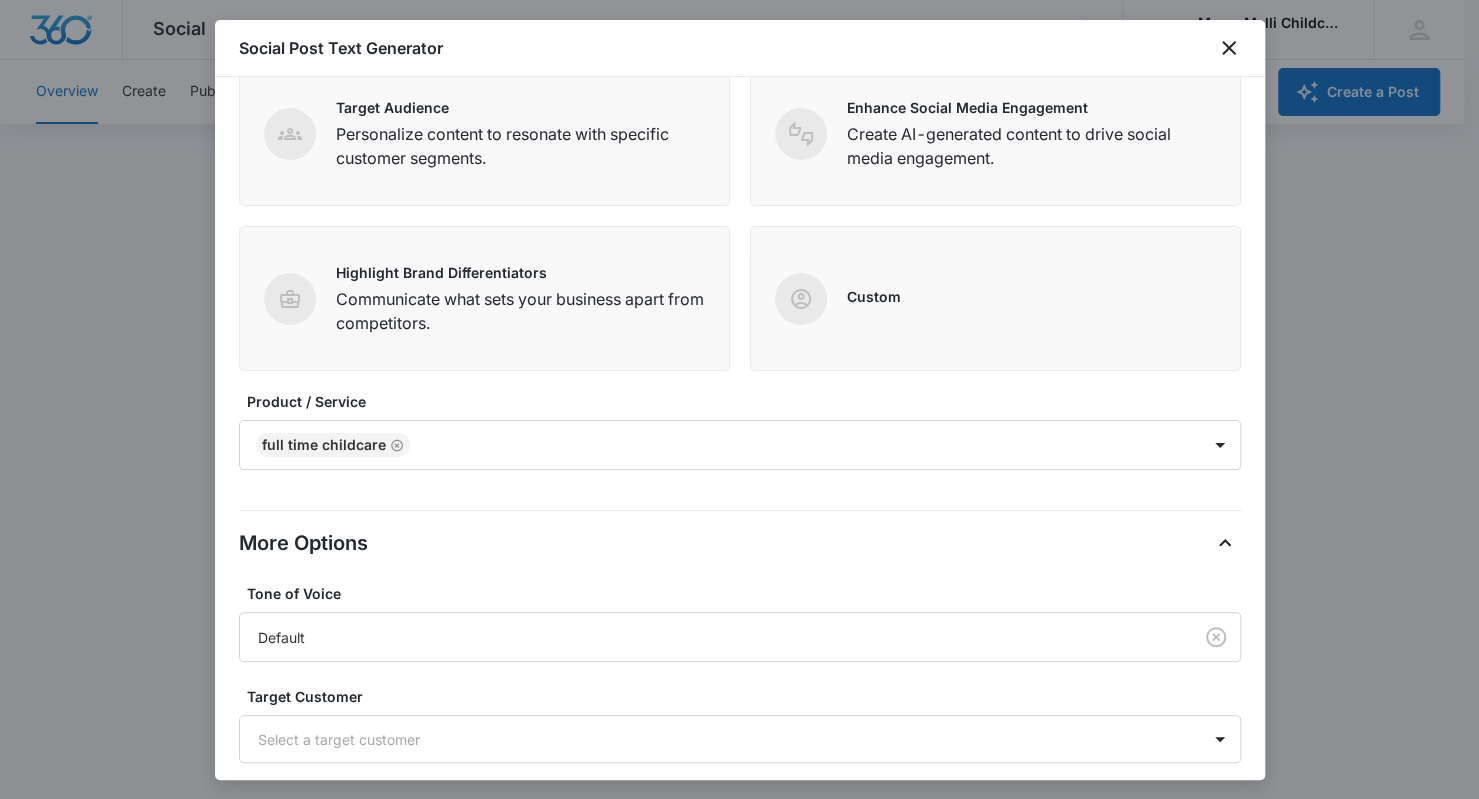 click on "Tone of Voice" at bounding box center [748, 593] 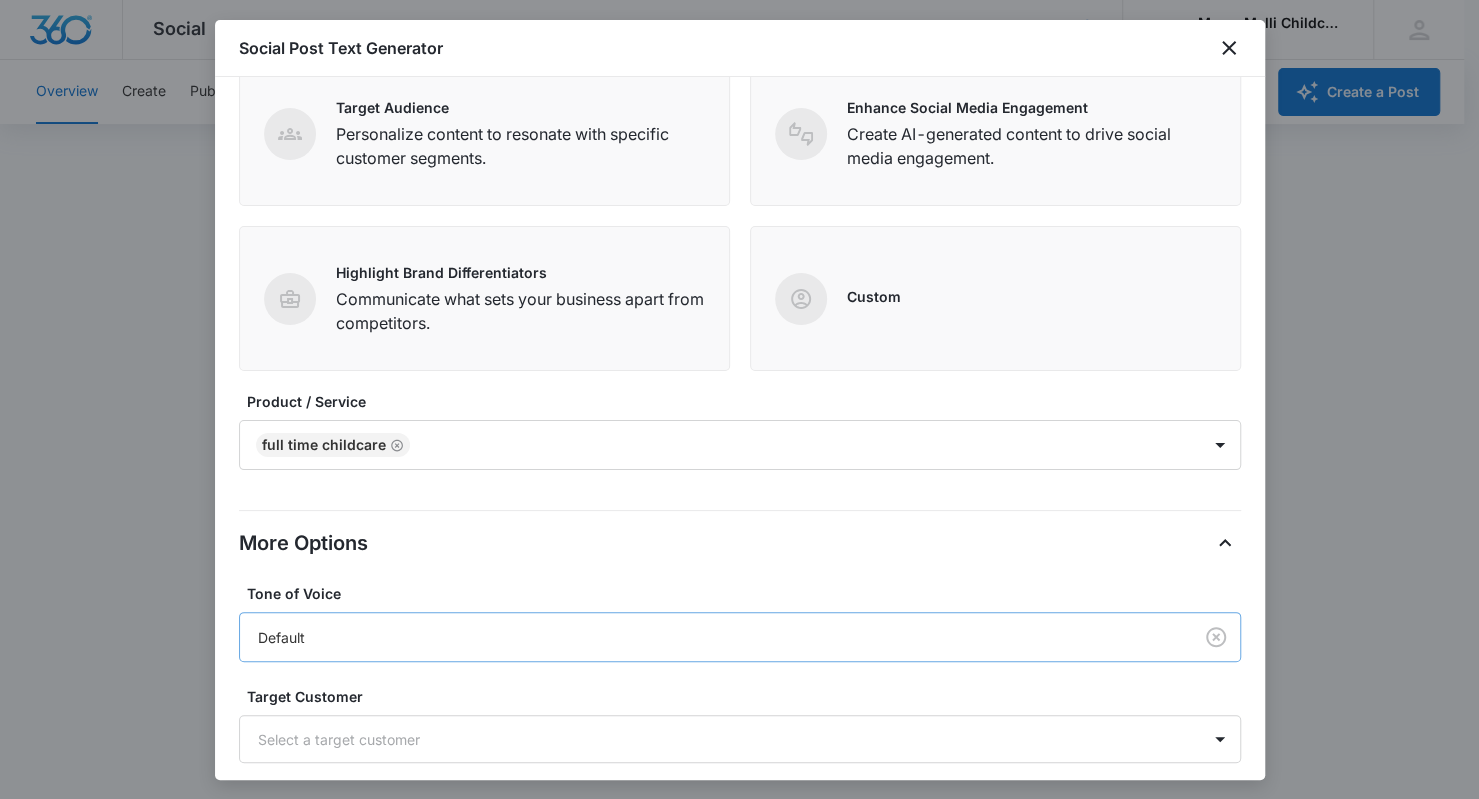 click on "Default" at bounding box center (712, 637) 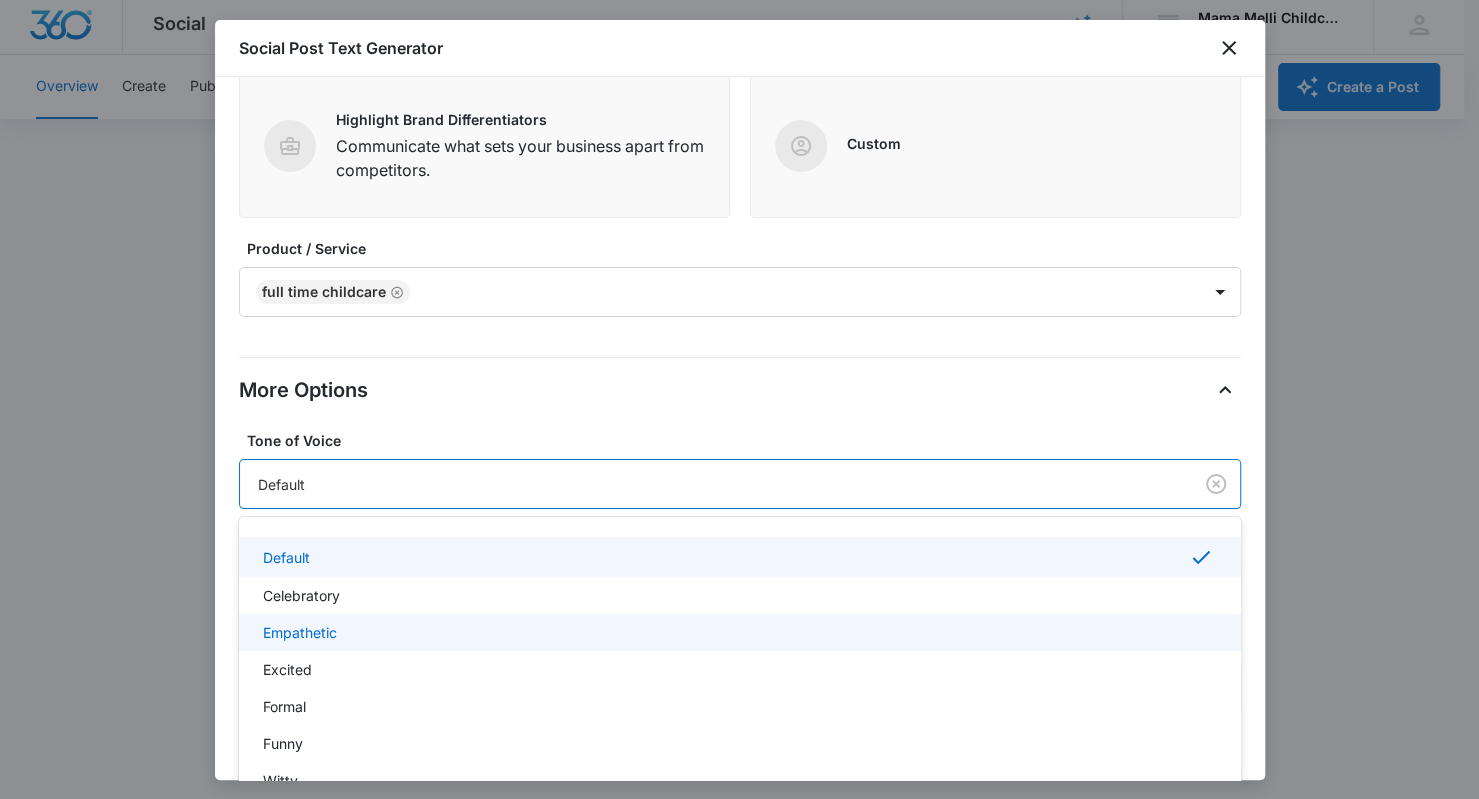 scroll, scrollTop: 457, scrollLeft: 0, axis: vertical 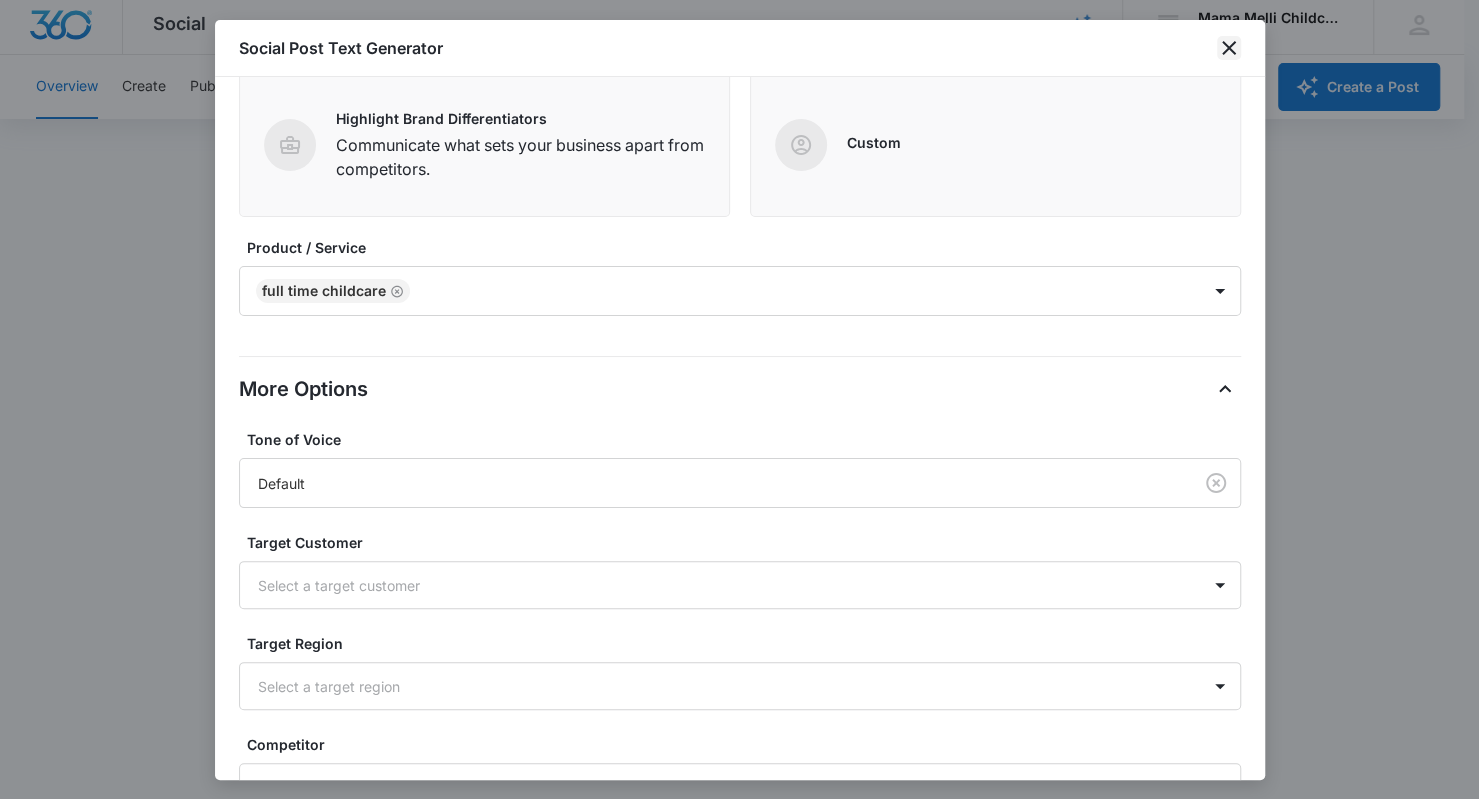 click 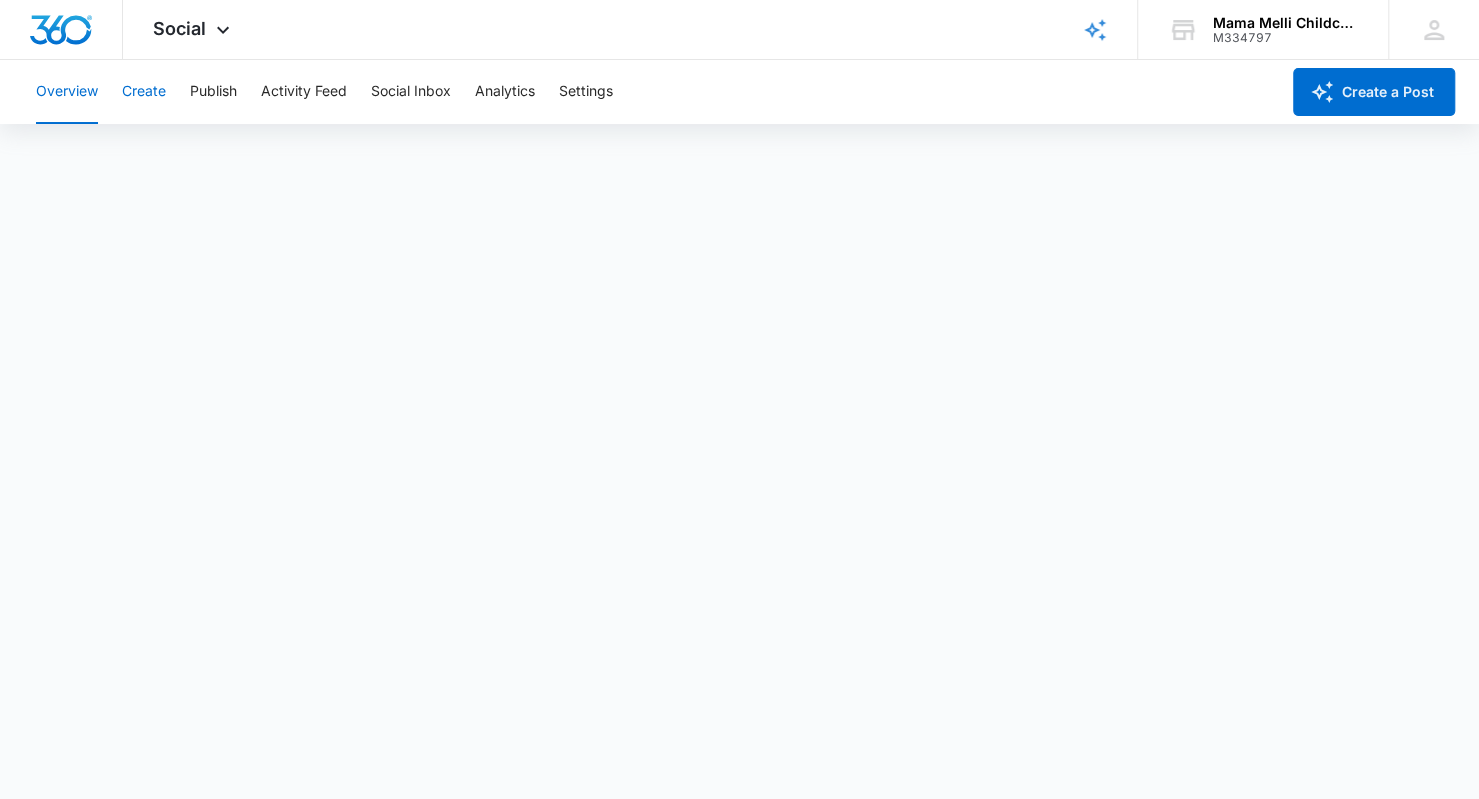click on "Create" at bounding box center (144, 92) 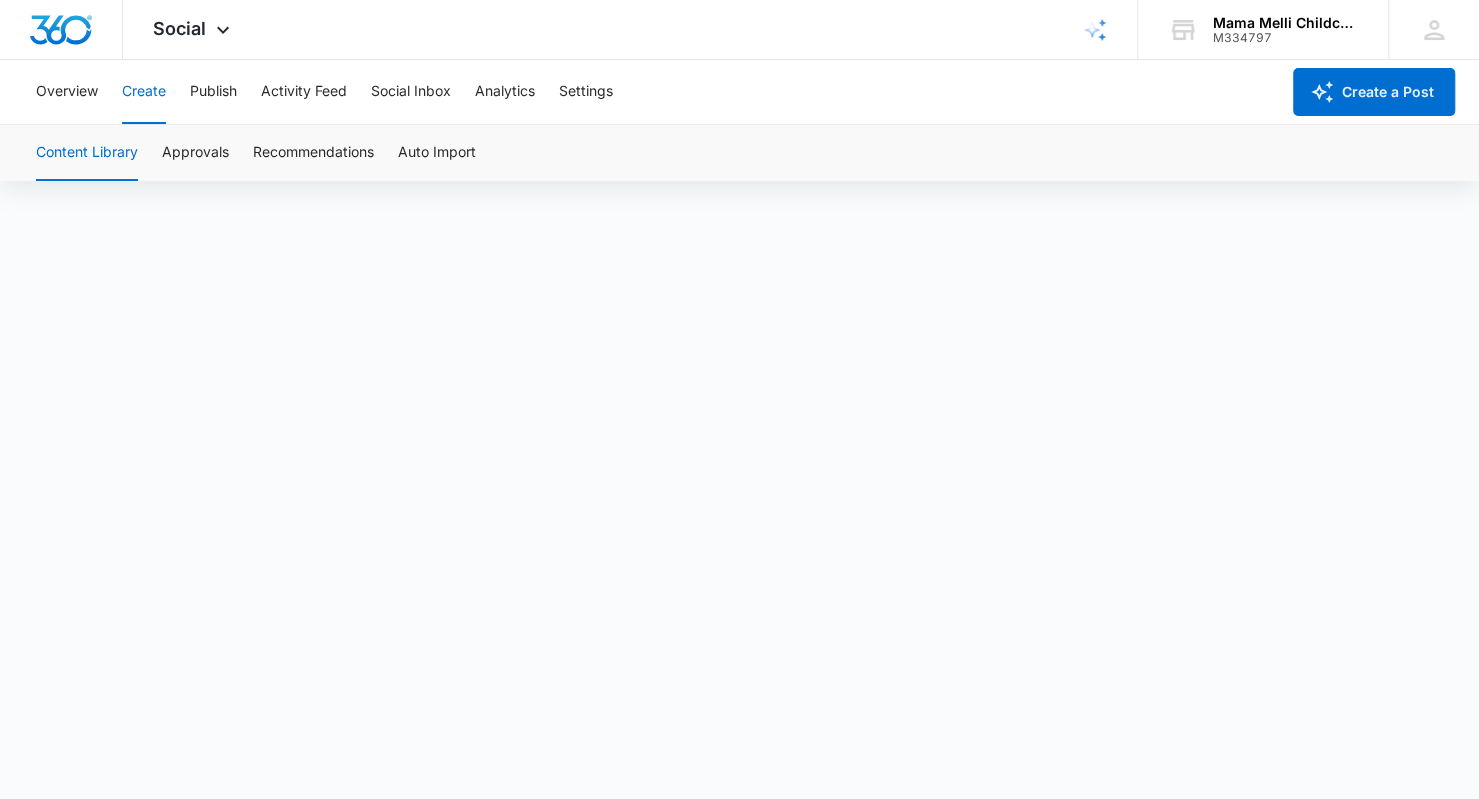scroll, scrollTop: 0, scrollLeft: 0, axis: both 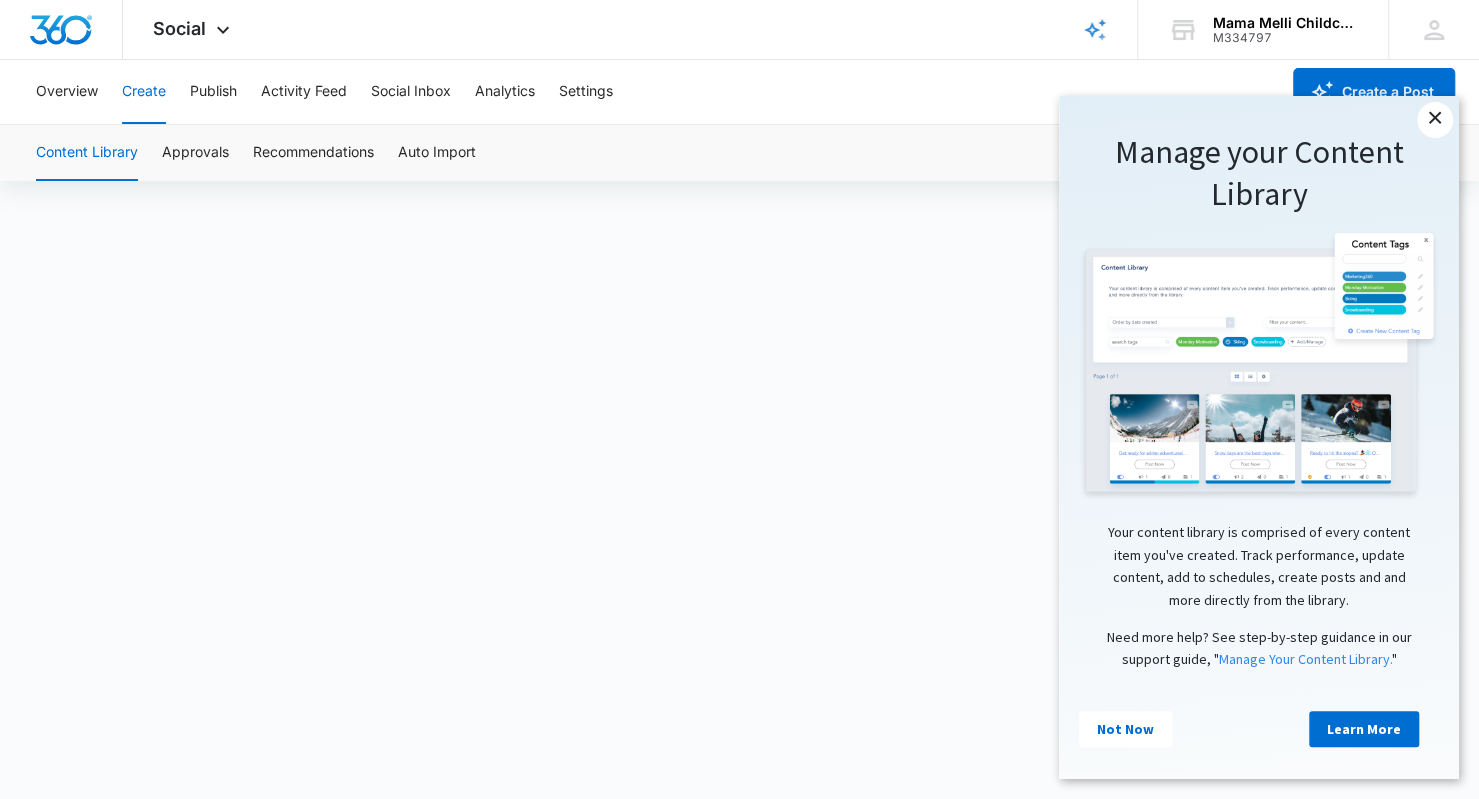 click on "×" at bounding box center [1435, 120] 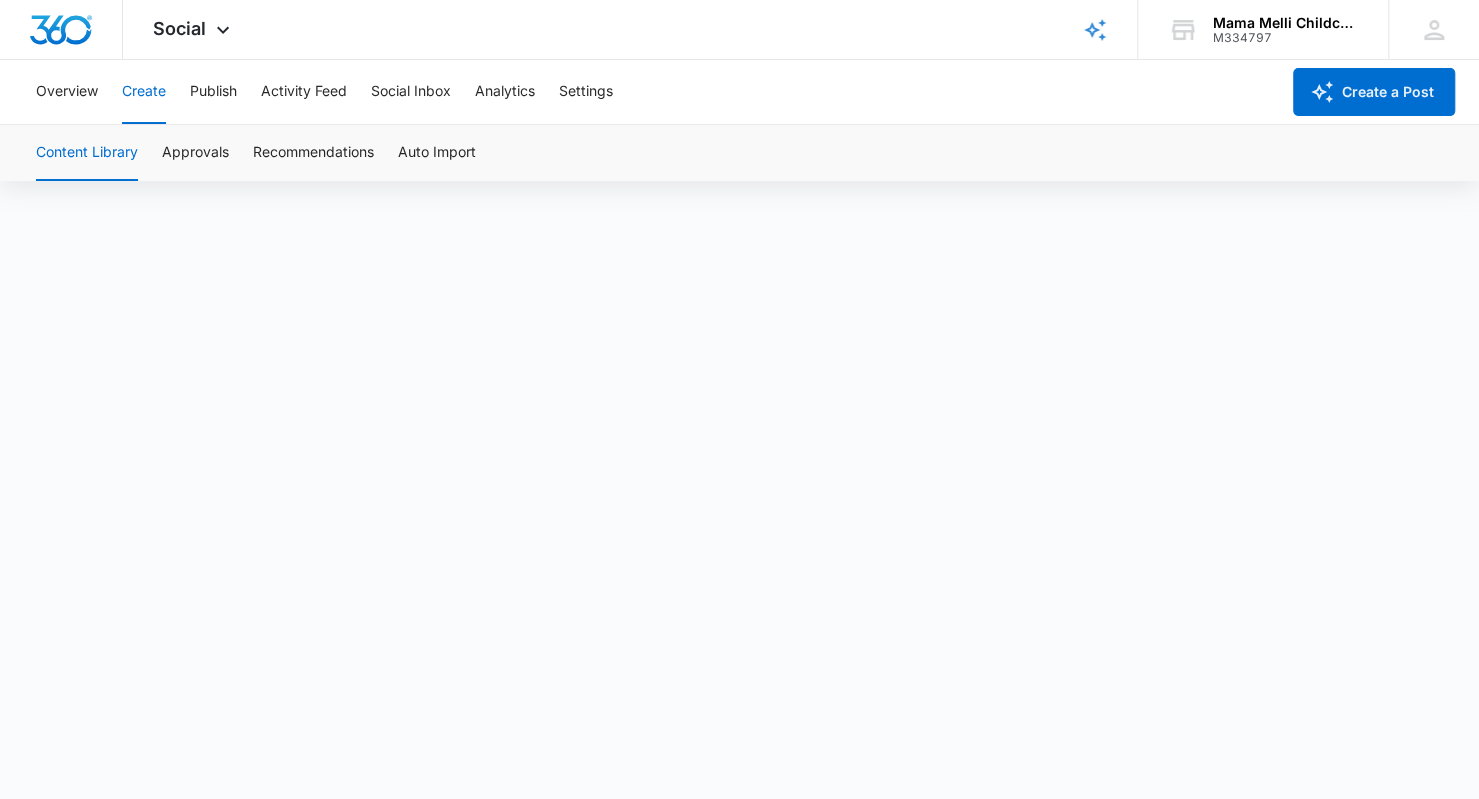 scroll, scrollTop: 14, scrollLeft: 0, axis: vertical 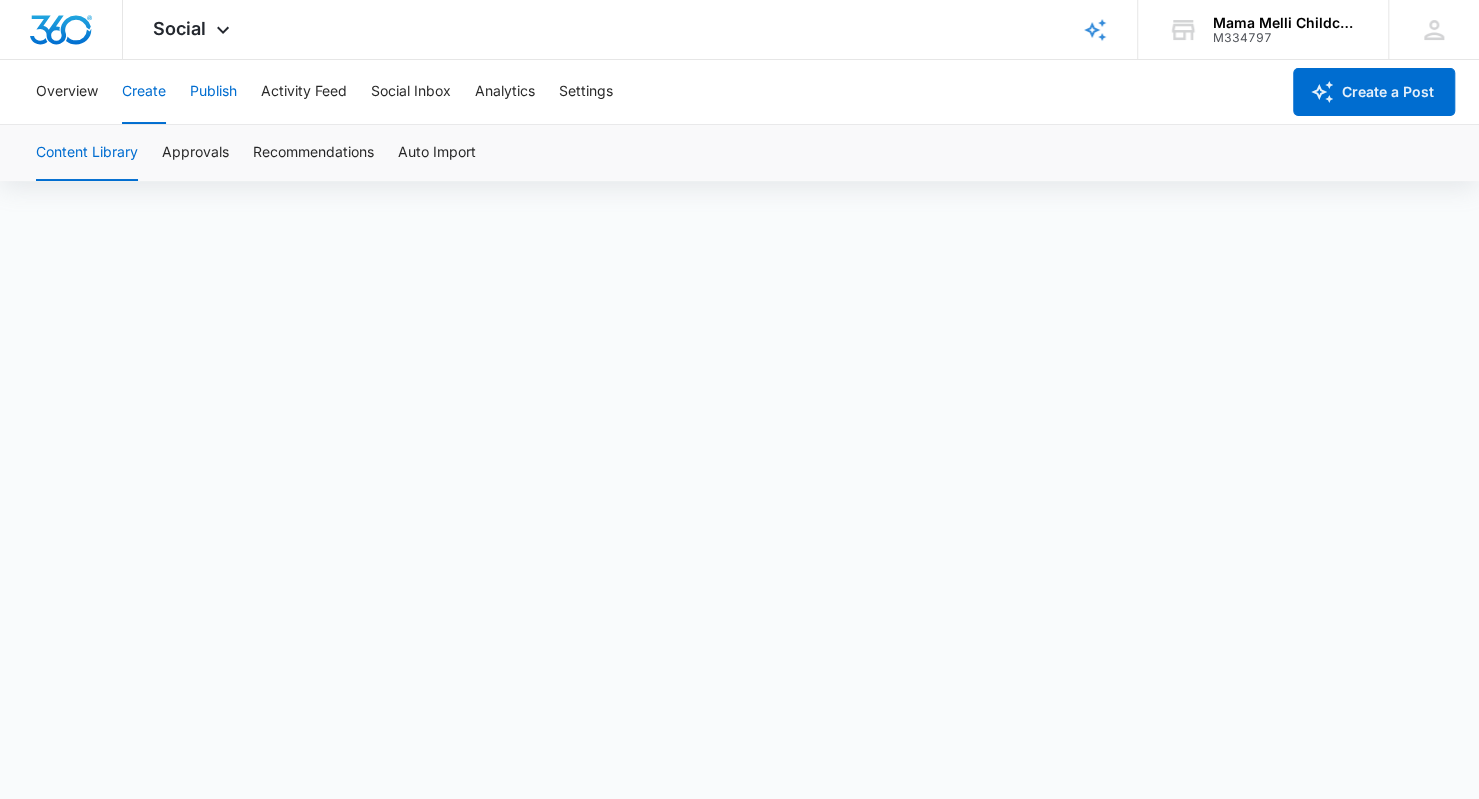 click on "Publish" at bounding box center [213, 92] 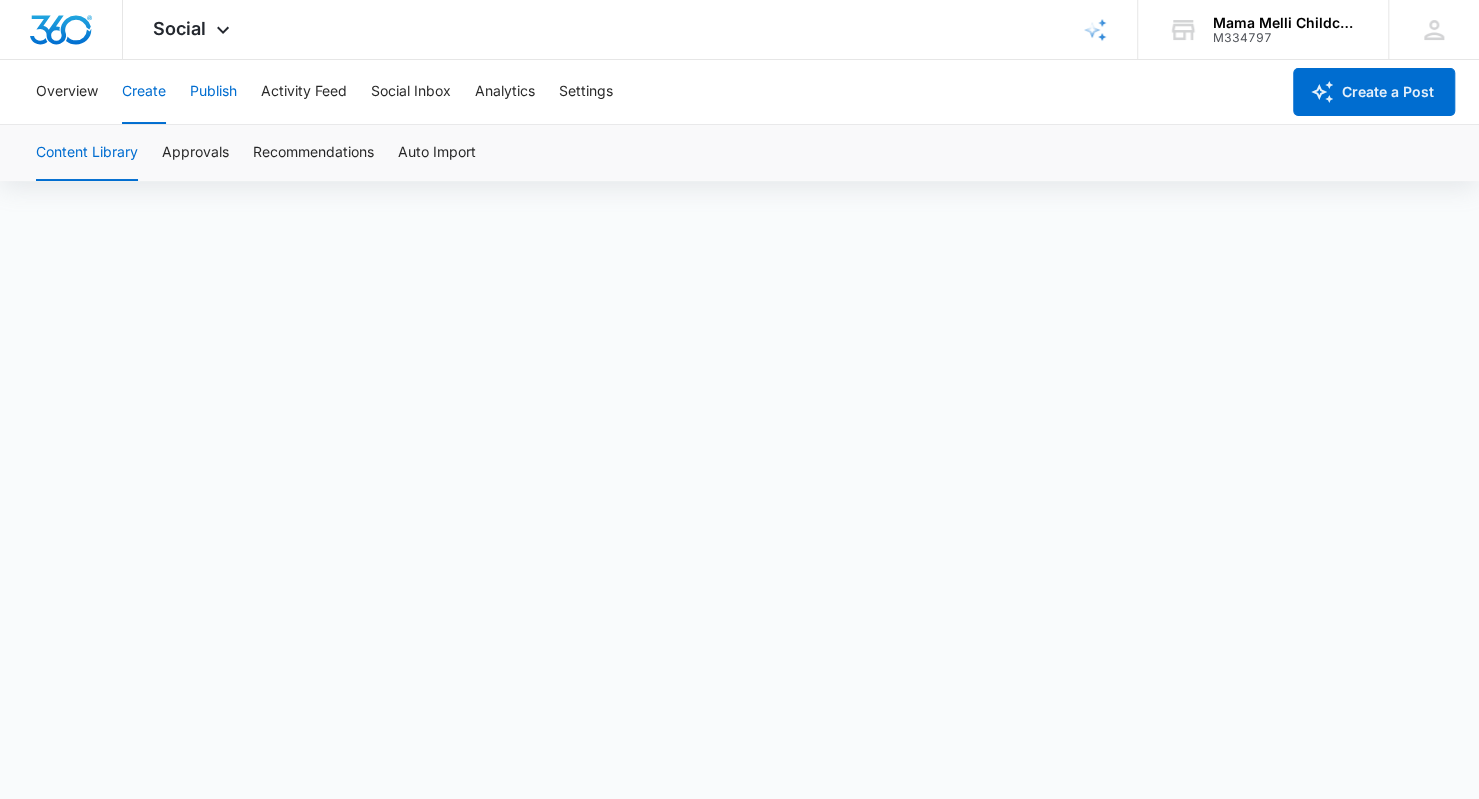 scroll, scrollTop: 0, scrollLeft: 0, axis: both 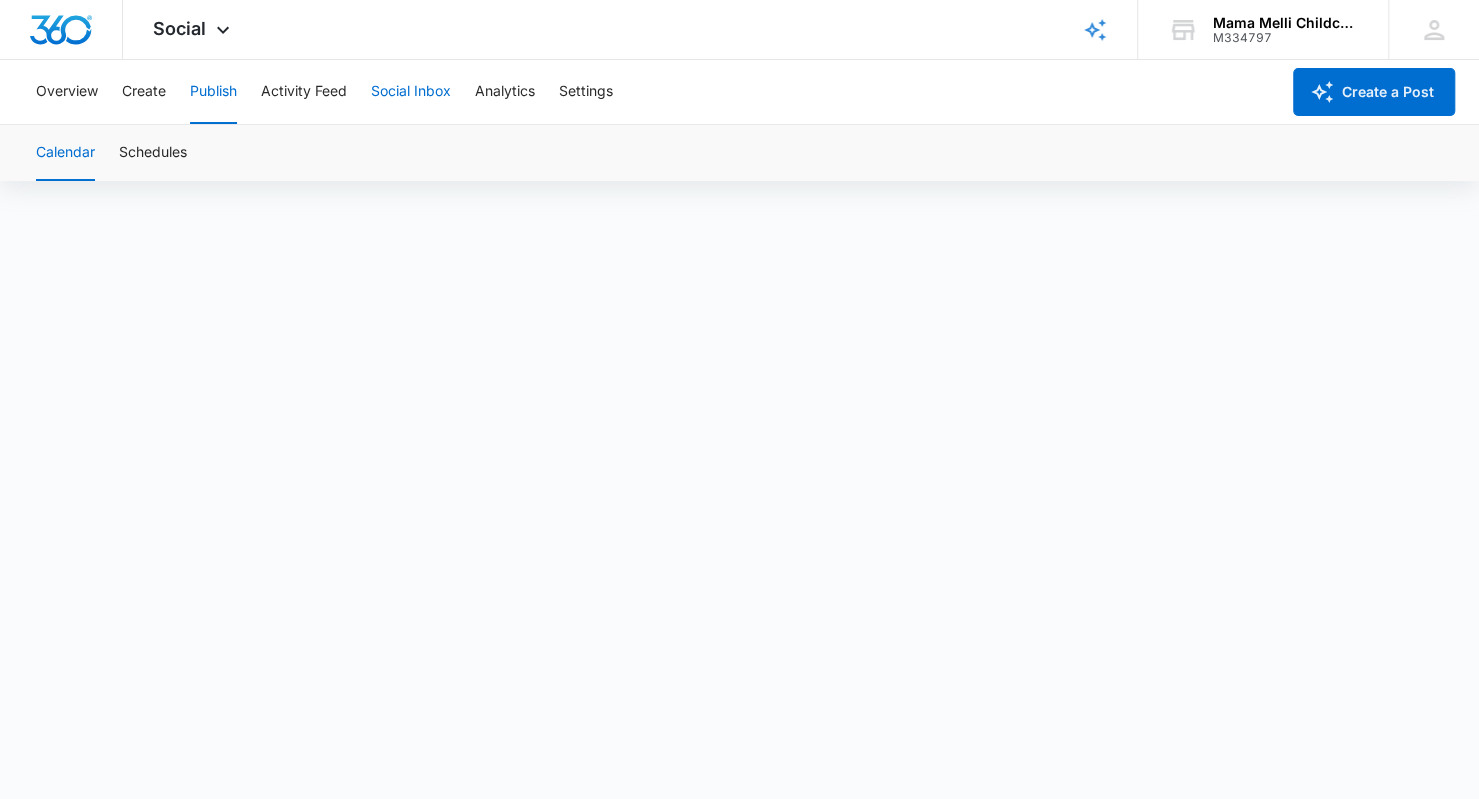 click on "Social Inbox" at bounding box center [411, 92] 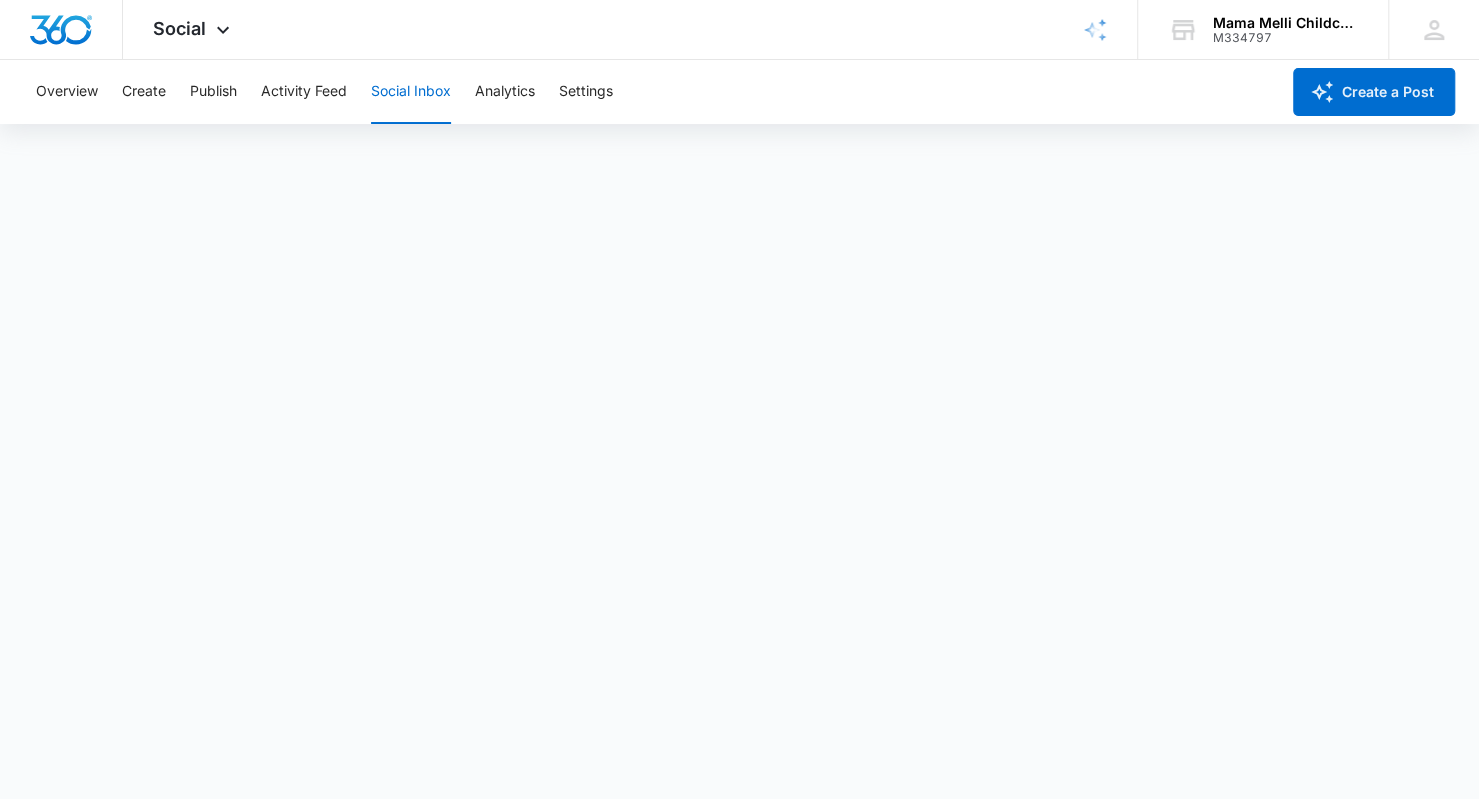 scroll, scrollTop: 0, scrollLeft: 0, axis: both 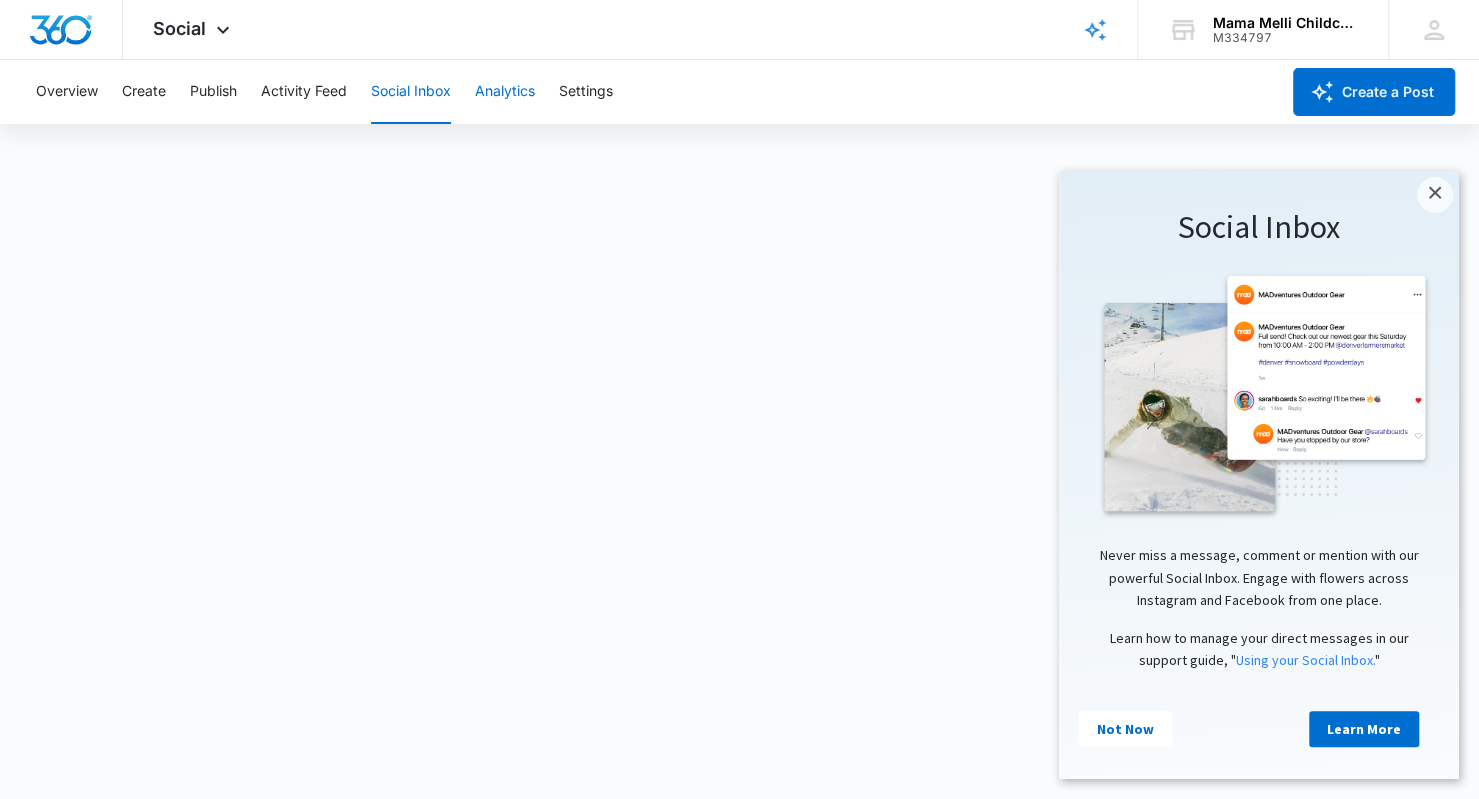 click on "Analytics" at bounding box center (505, 92) 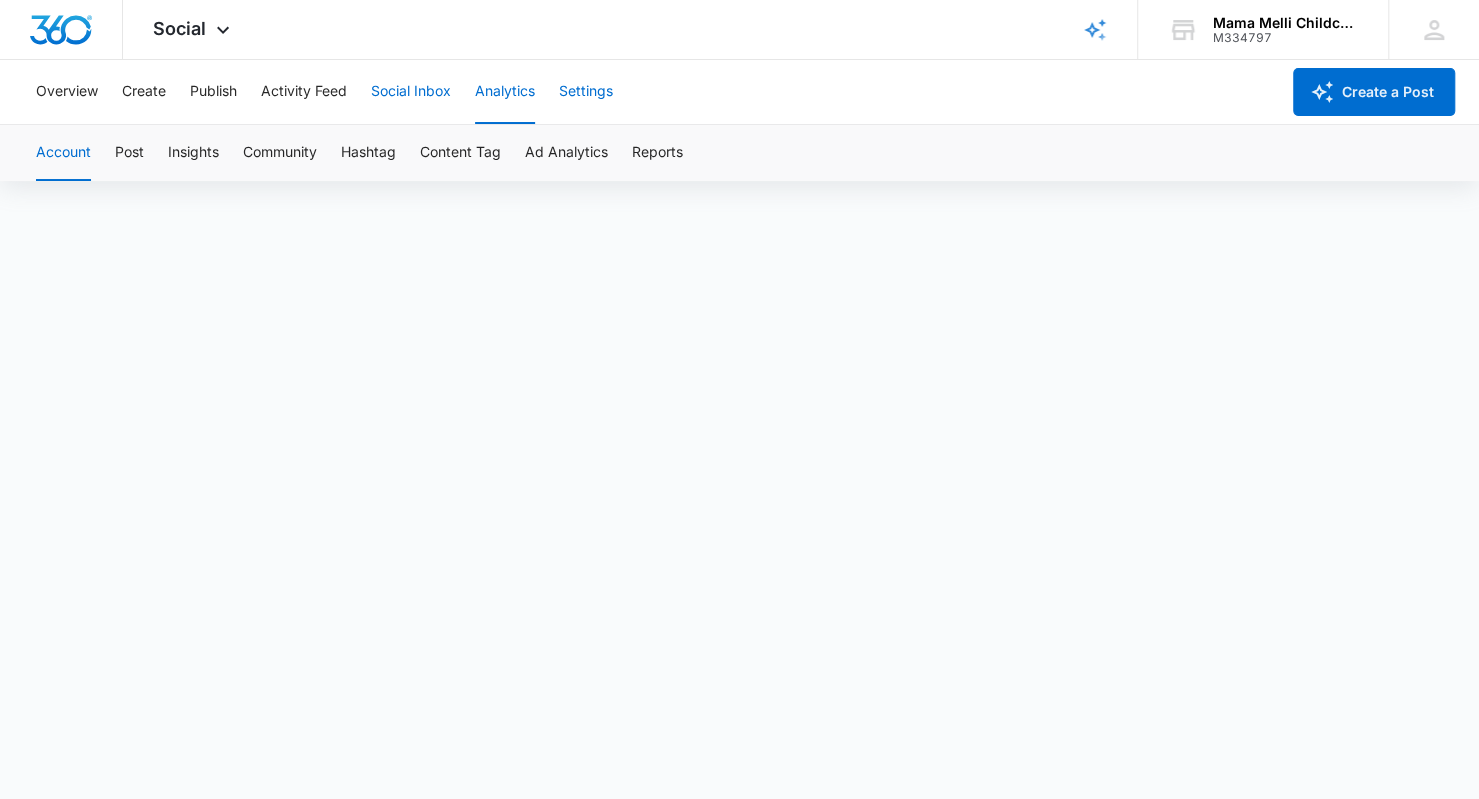 scroll, scrollTop: 0, scrollLeft: 0, axis: both 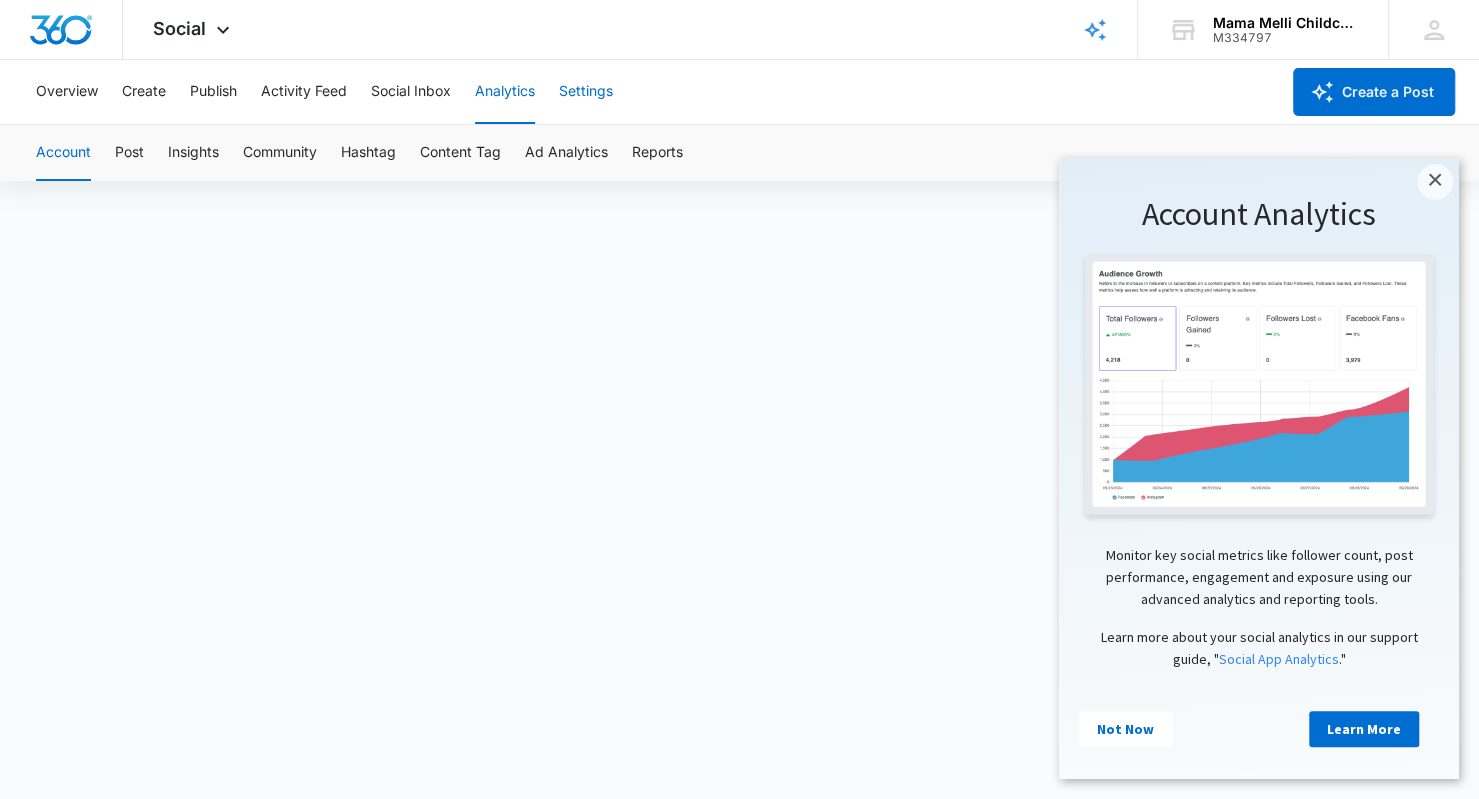click on "Settings" at bounding box center (586, 92) 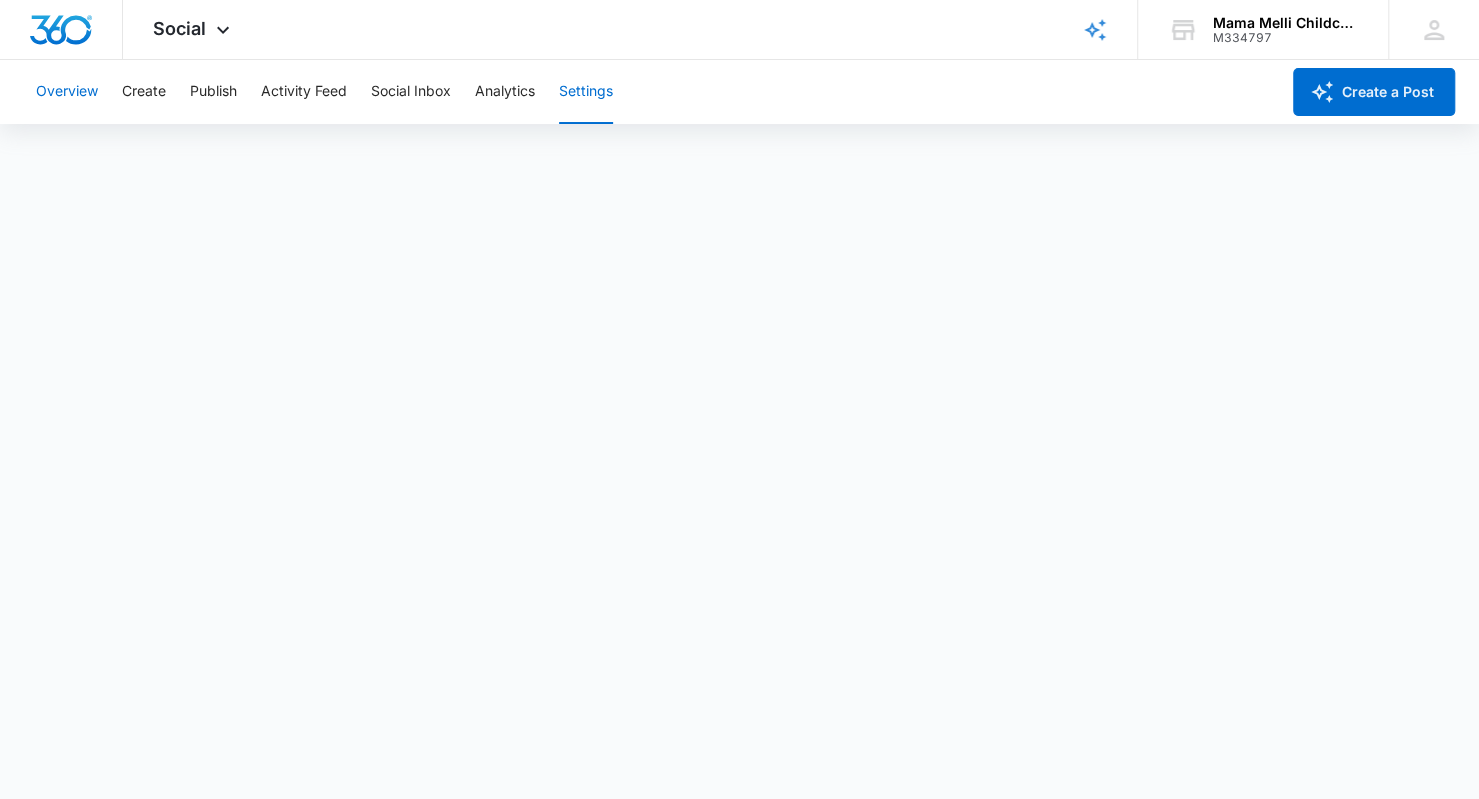 click on "Overview" at bounding box center [67, 92] 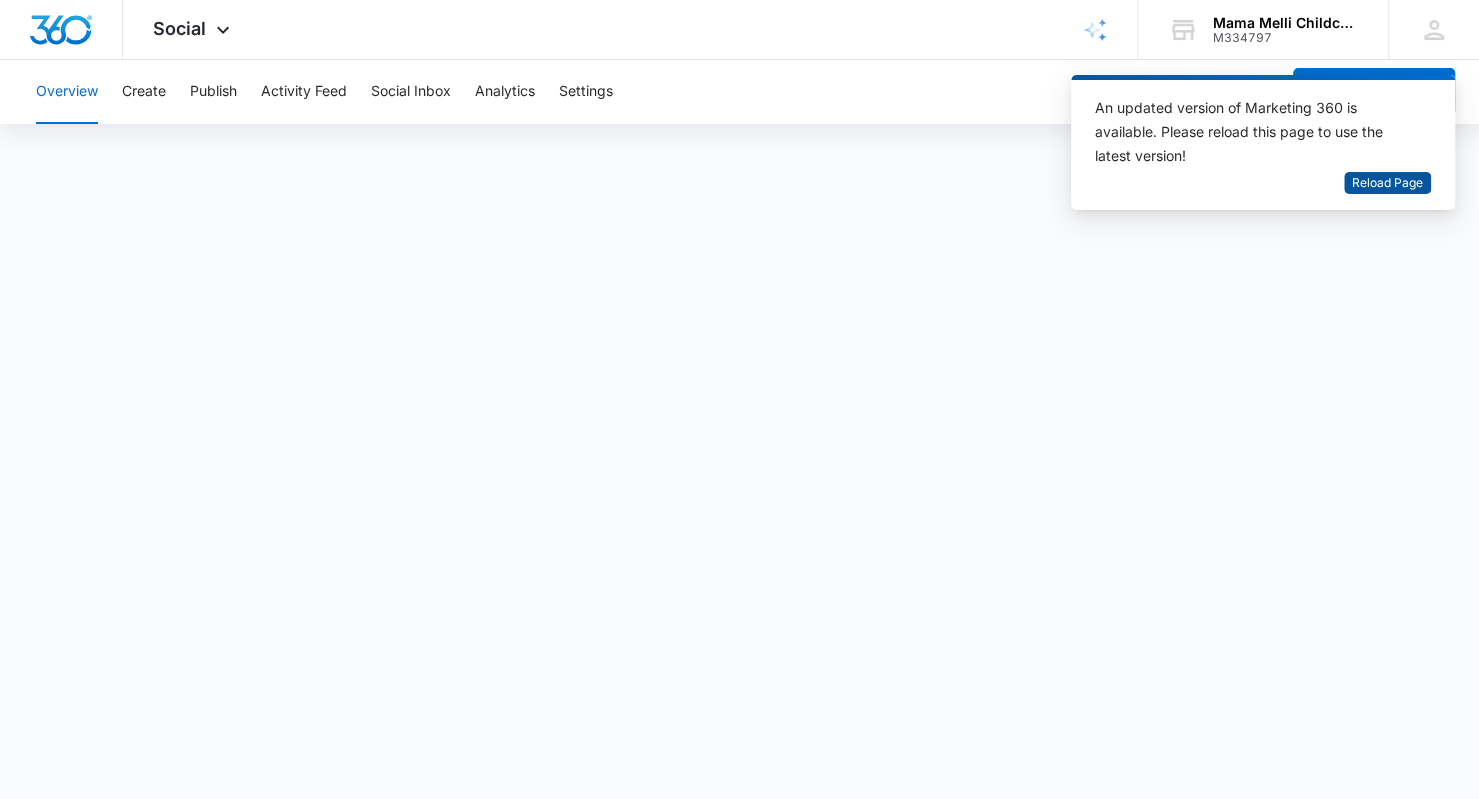 click on "Reload Page" at bounding box center (1387, 183) 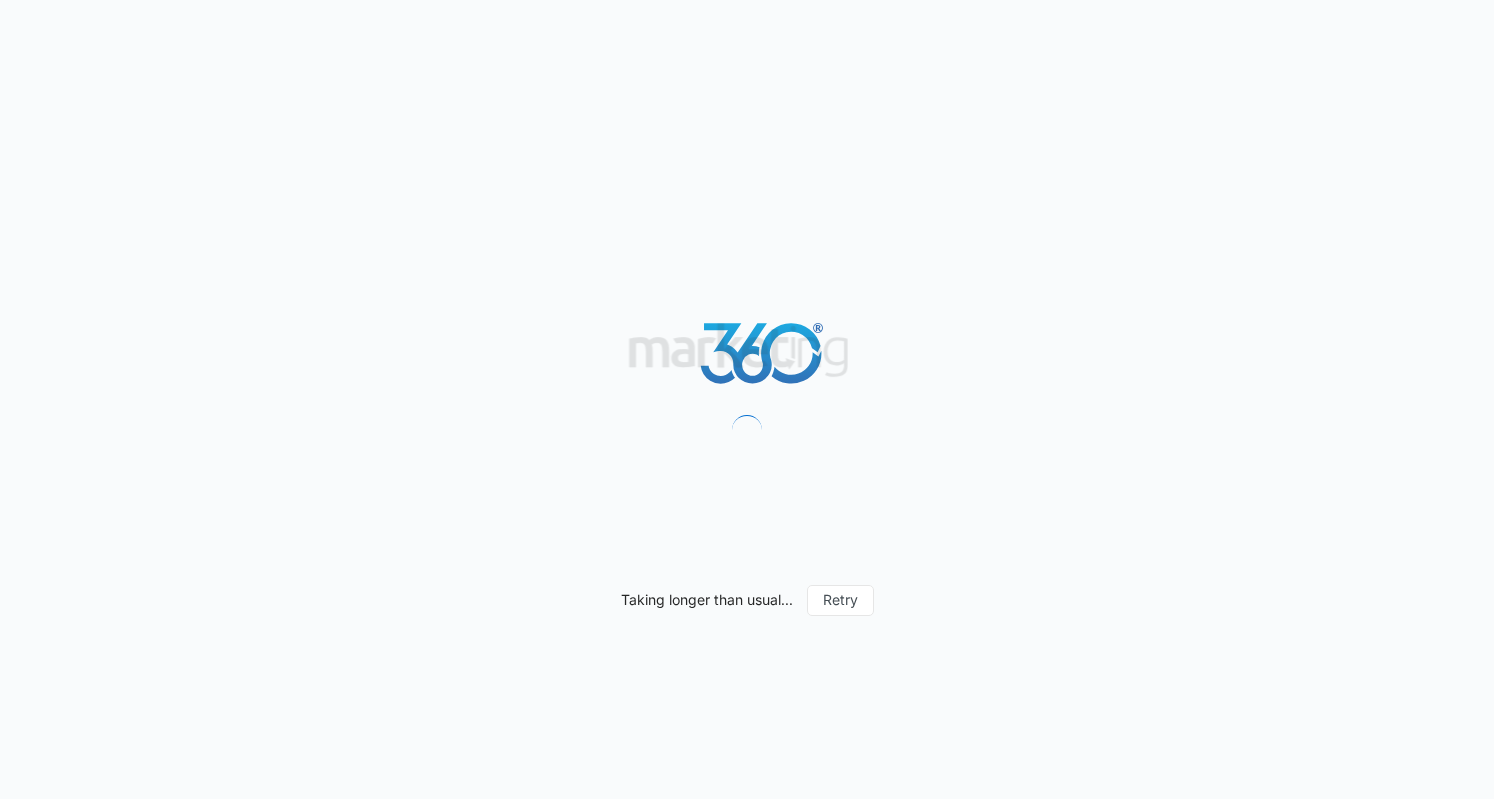 scroll, scrollTop: 0, scrollLeft: 0, axis: both 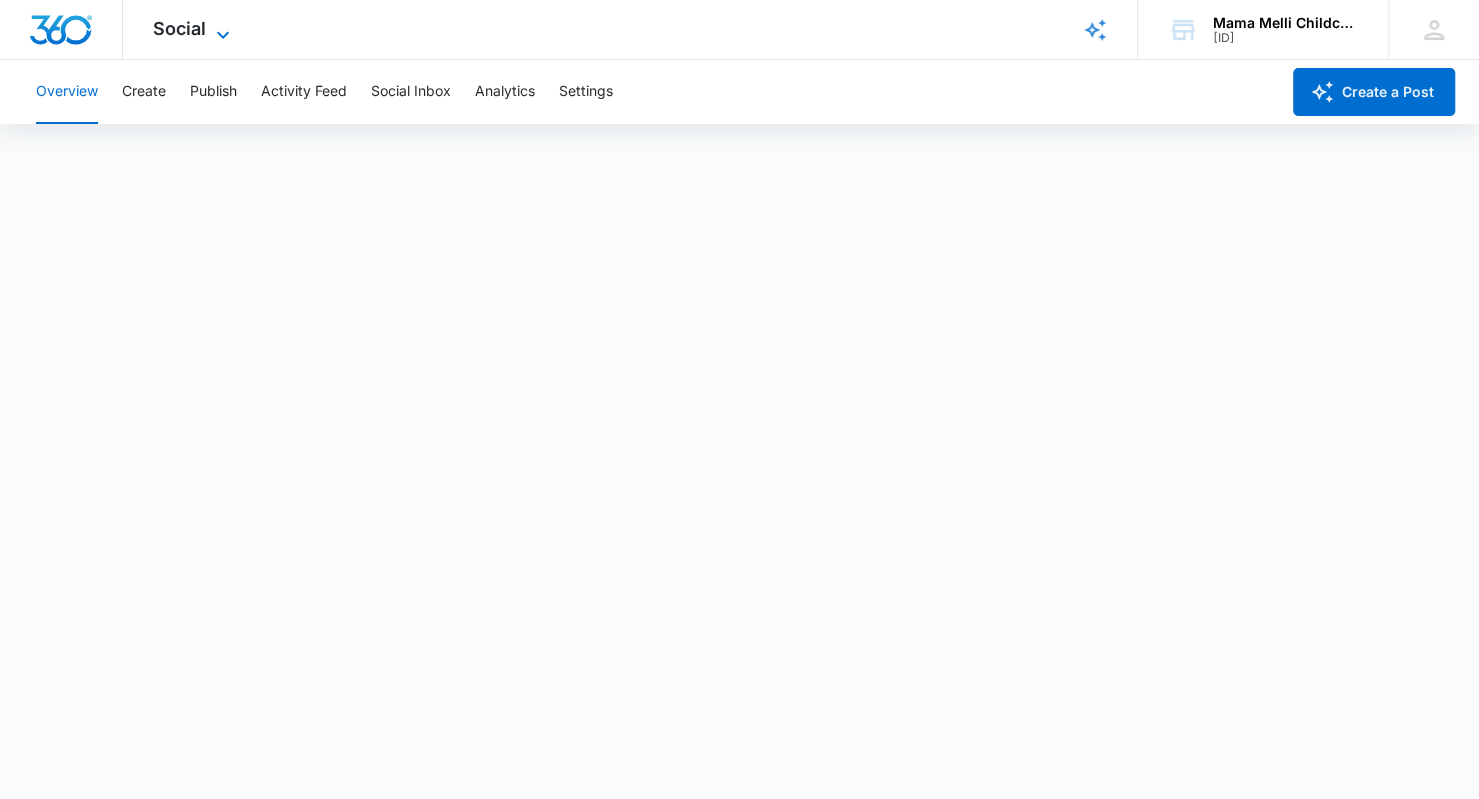 click 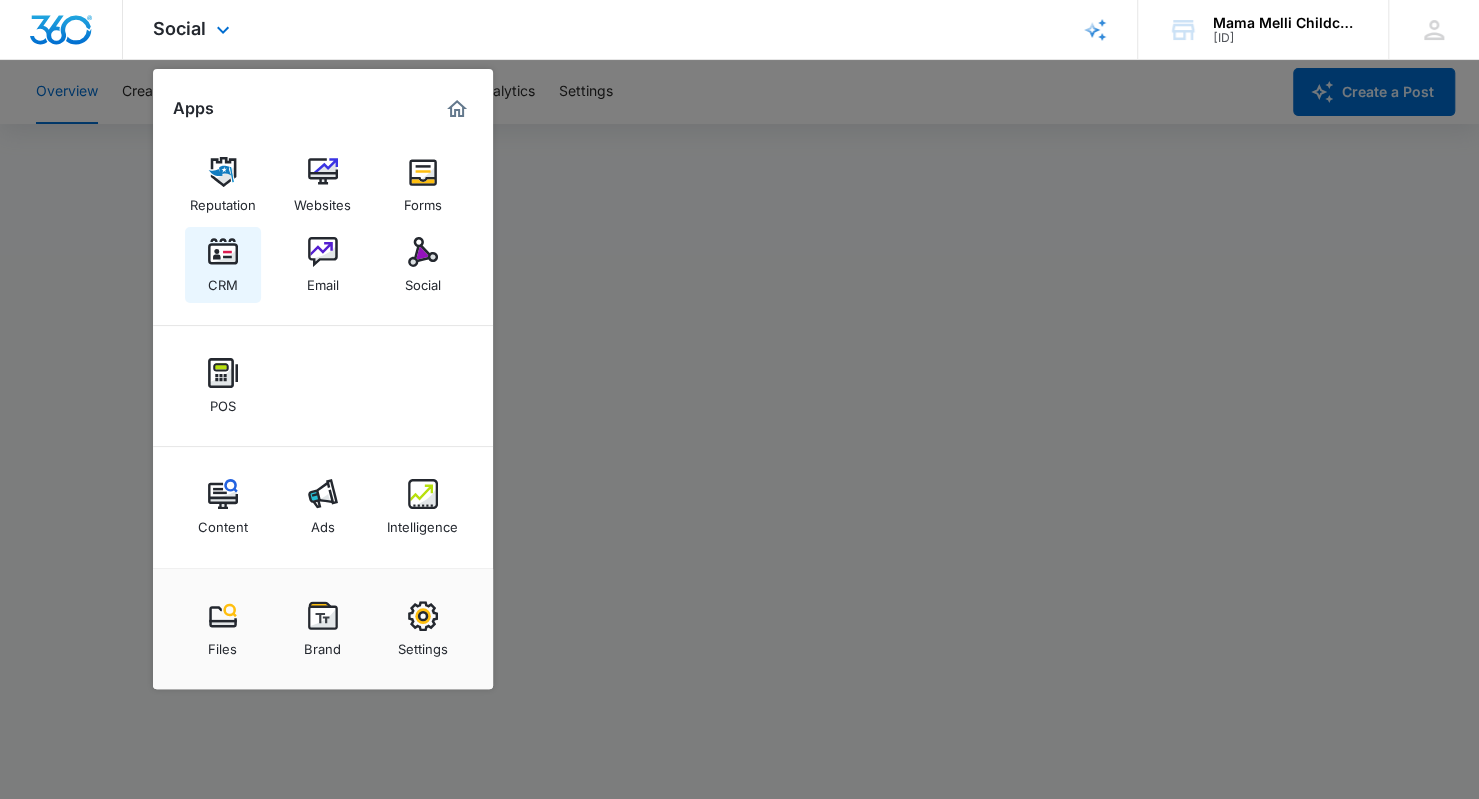 click at bounding box center (223, 252) 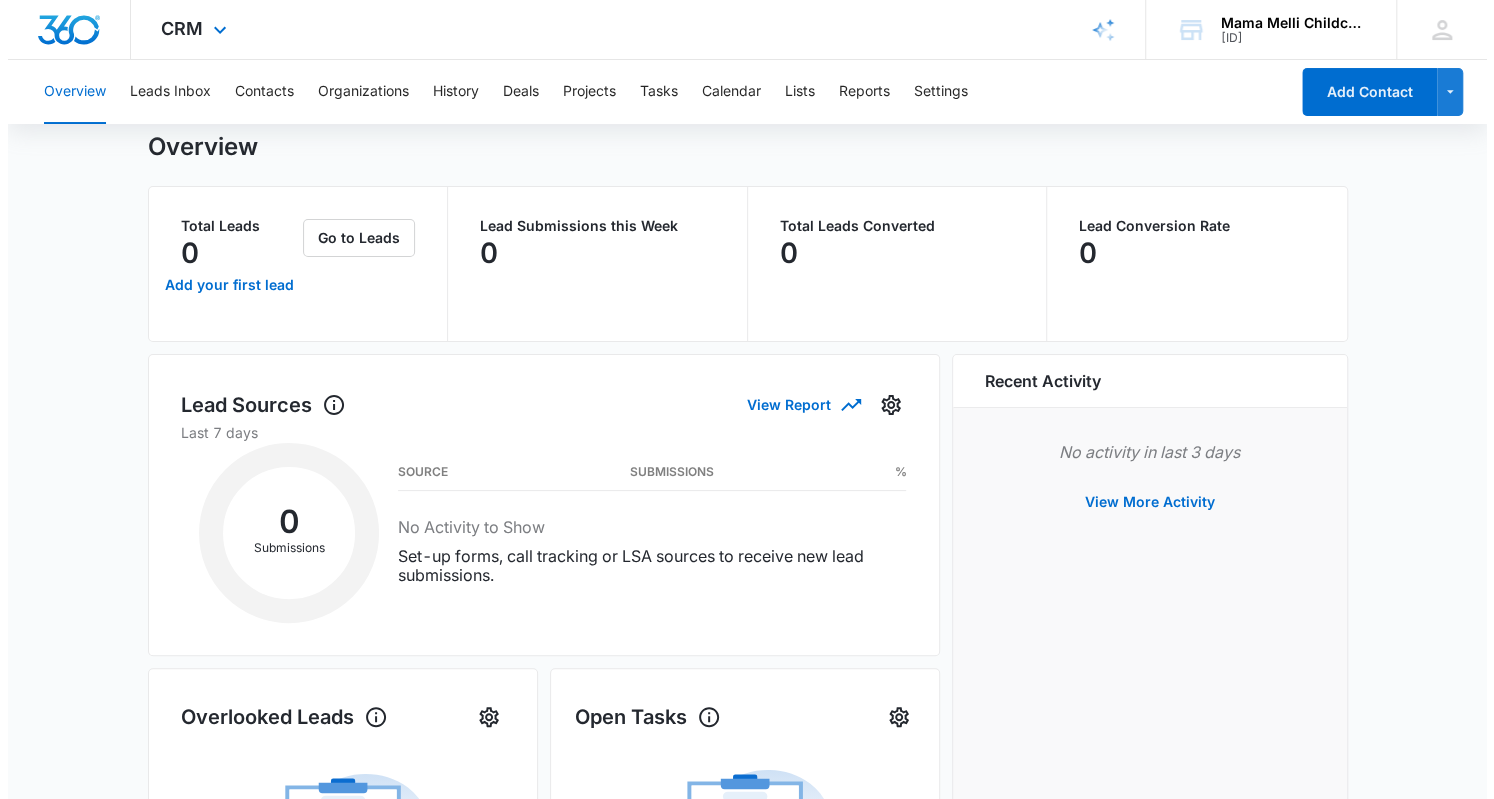 scroll, scrollTop: 0, scrollLeft: 0, axis: both 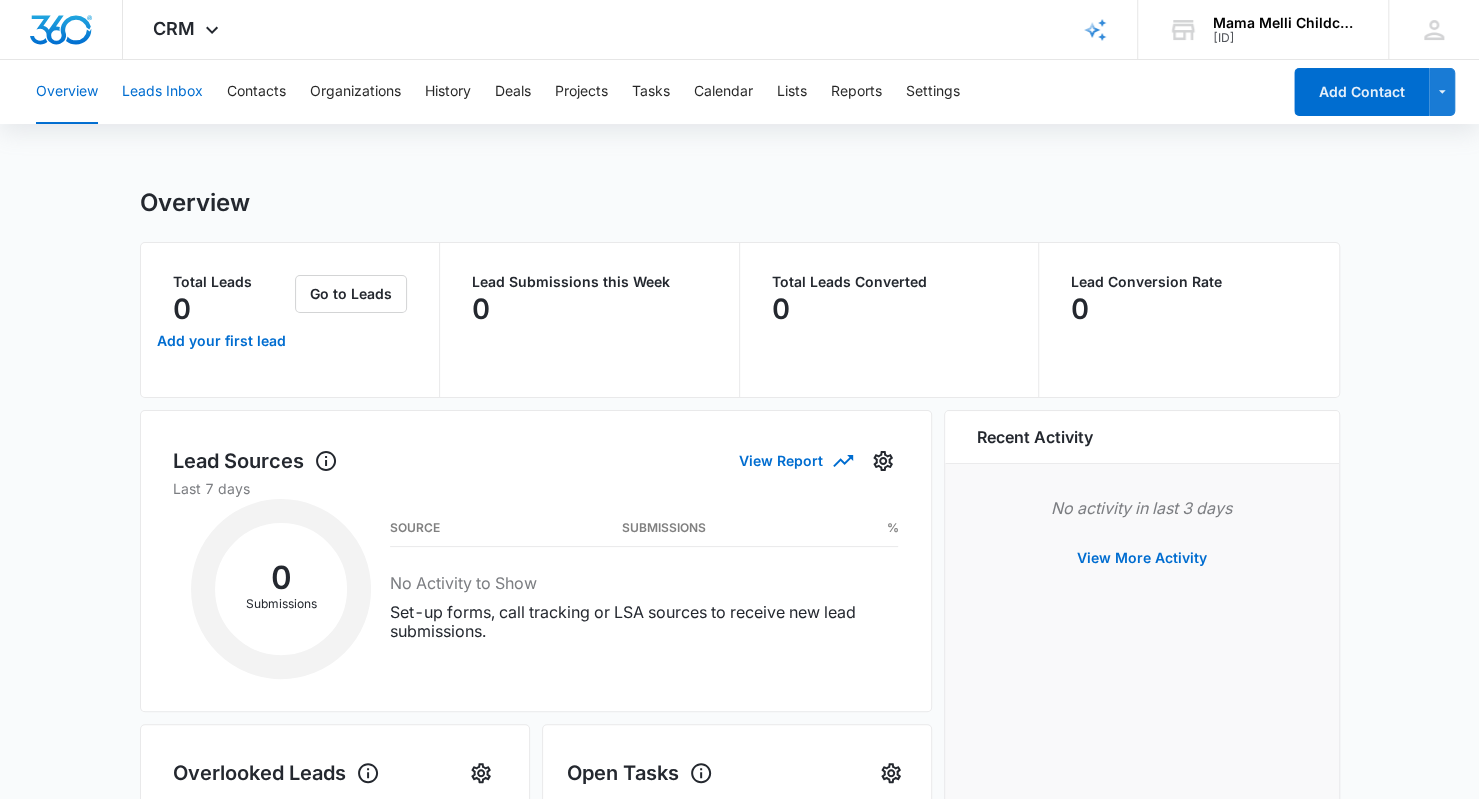 click on "Leads Inbox" at bounding box center (162, 92) 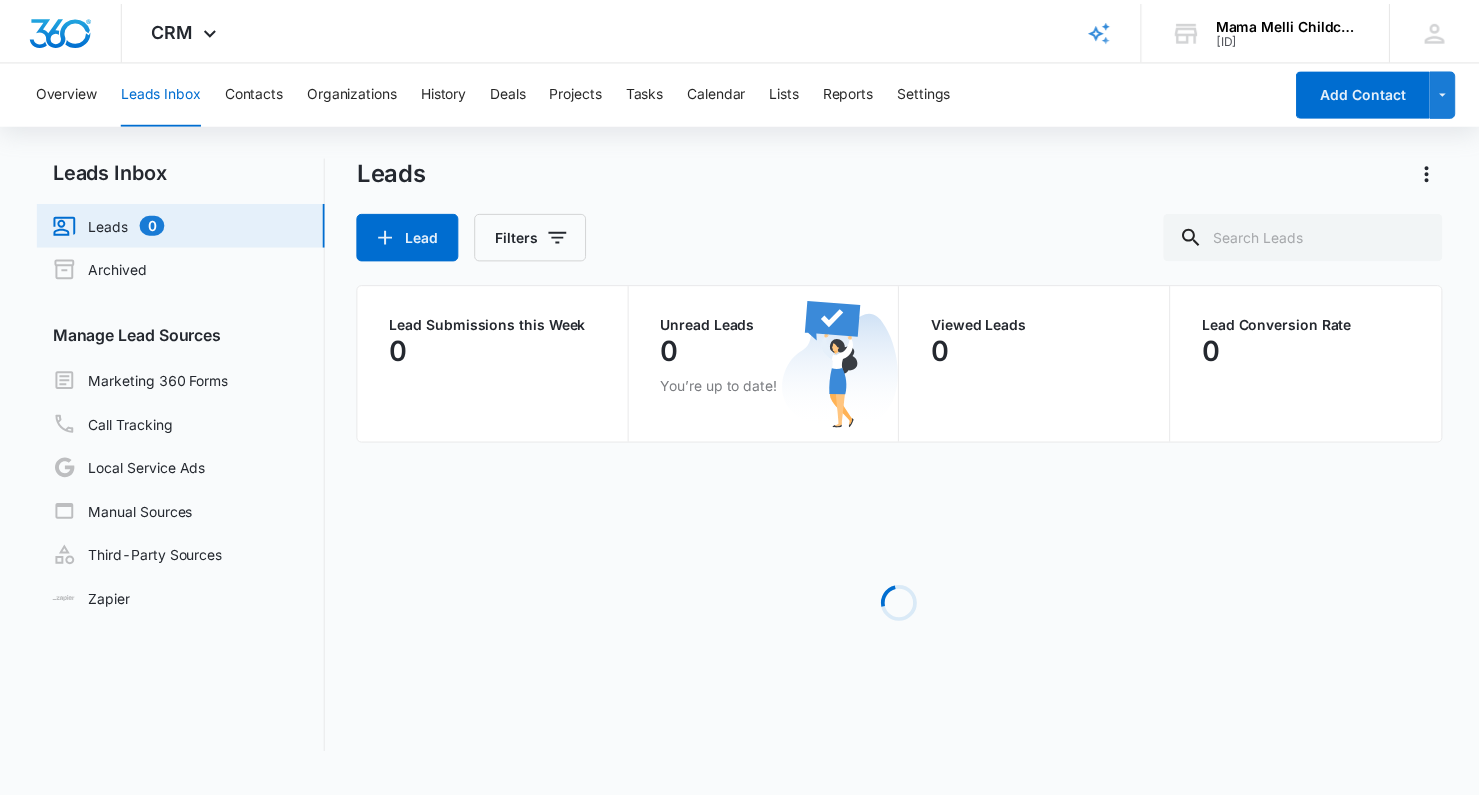 scroll, scrollTop: 0, scrollLeft: 0, axis: both 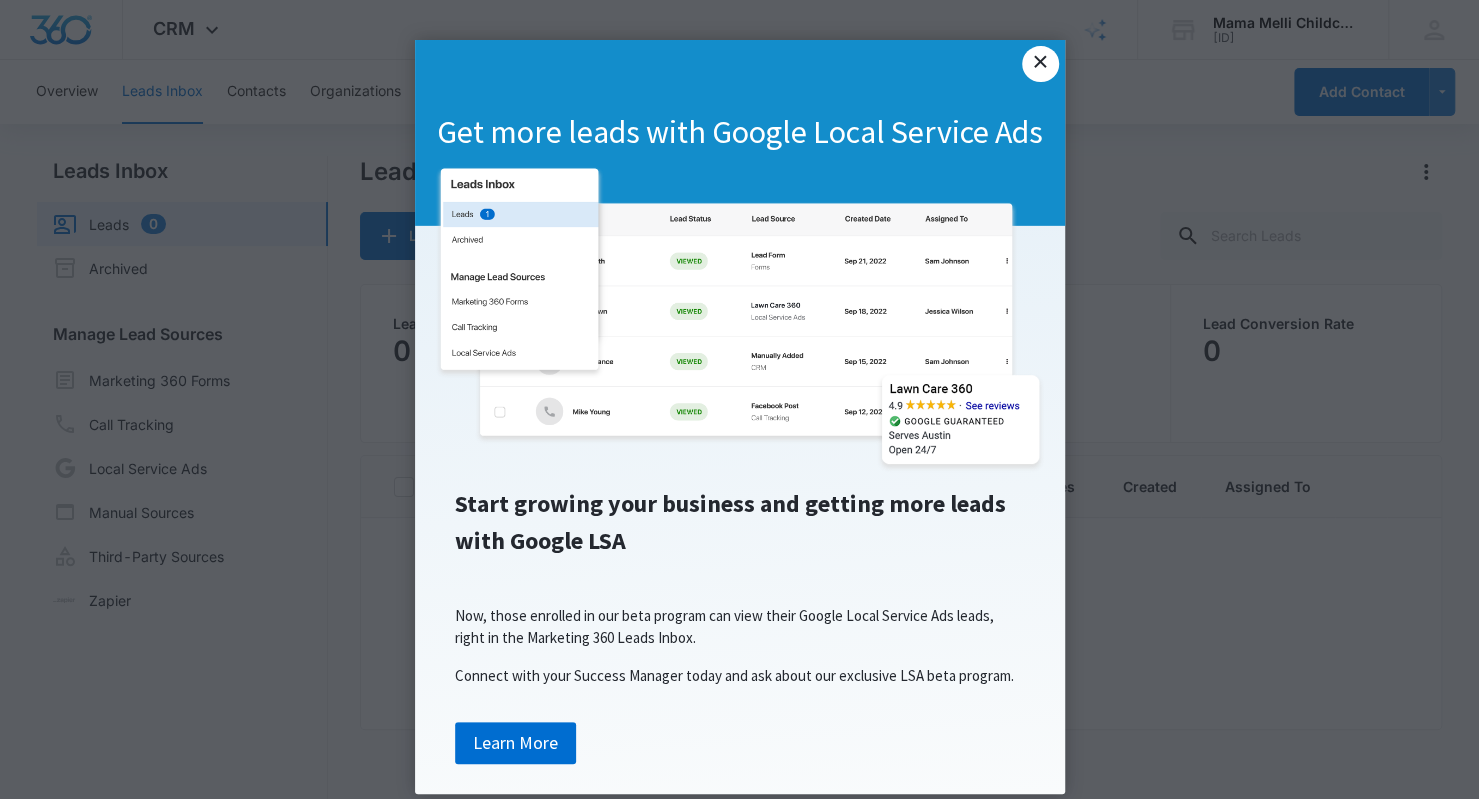 click on "×" at bounding box center [1040, 64] 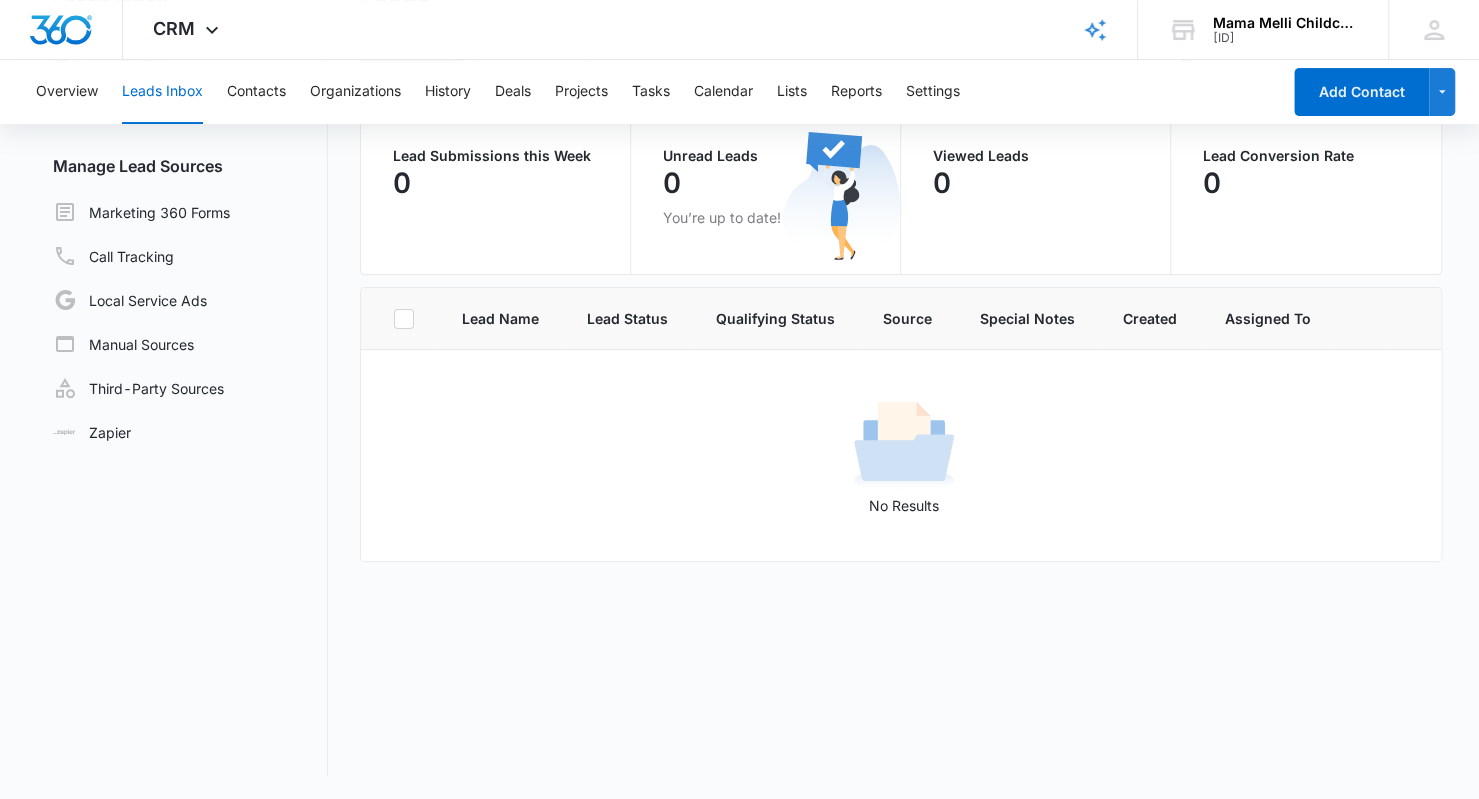 scroll, scrollTop: 0, scrollLeft: 0, axis: both 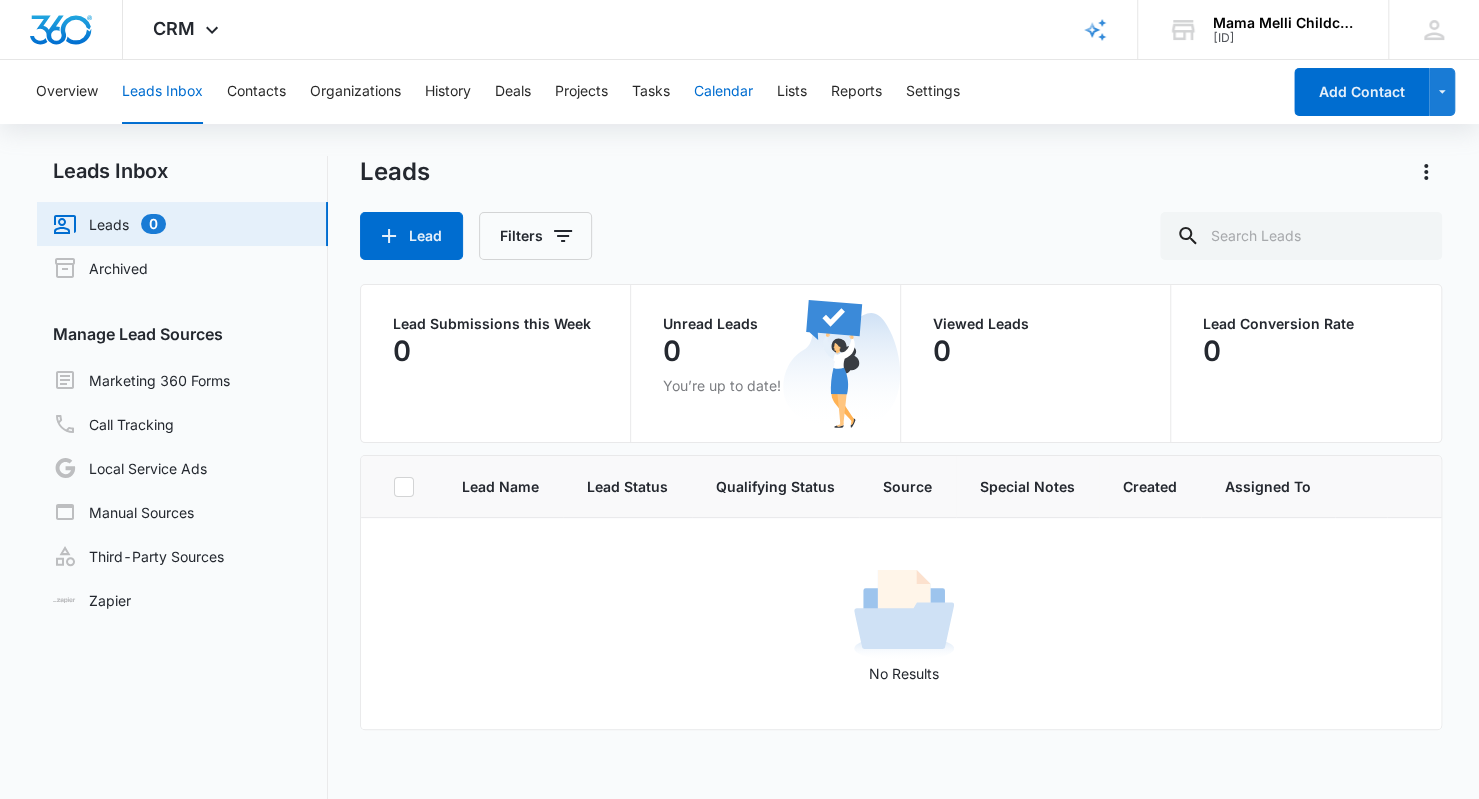 click on "Calendar" at bounding box center (723, 92) 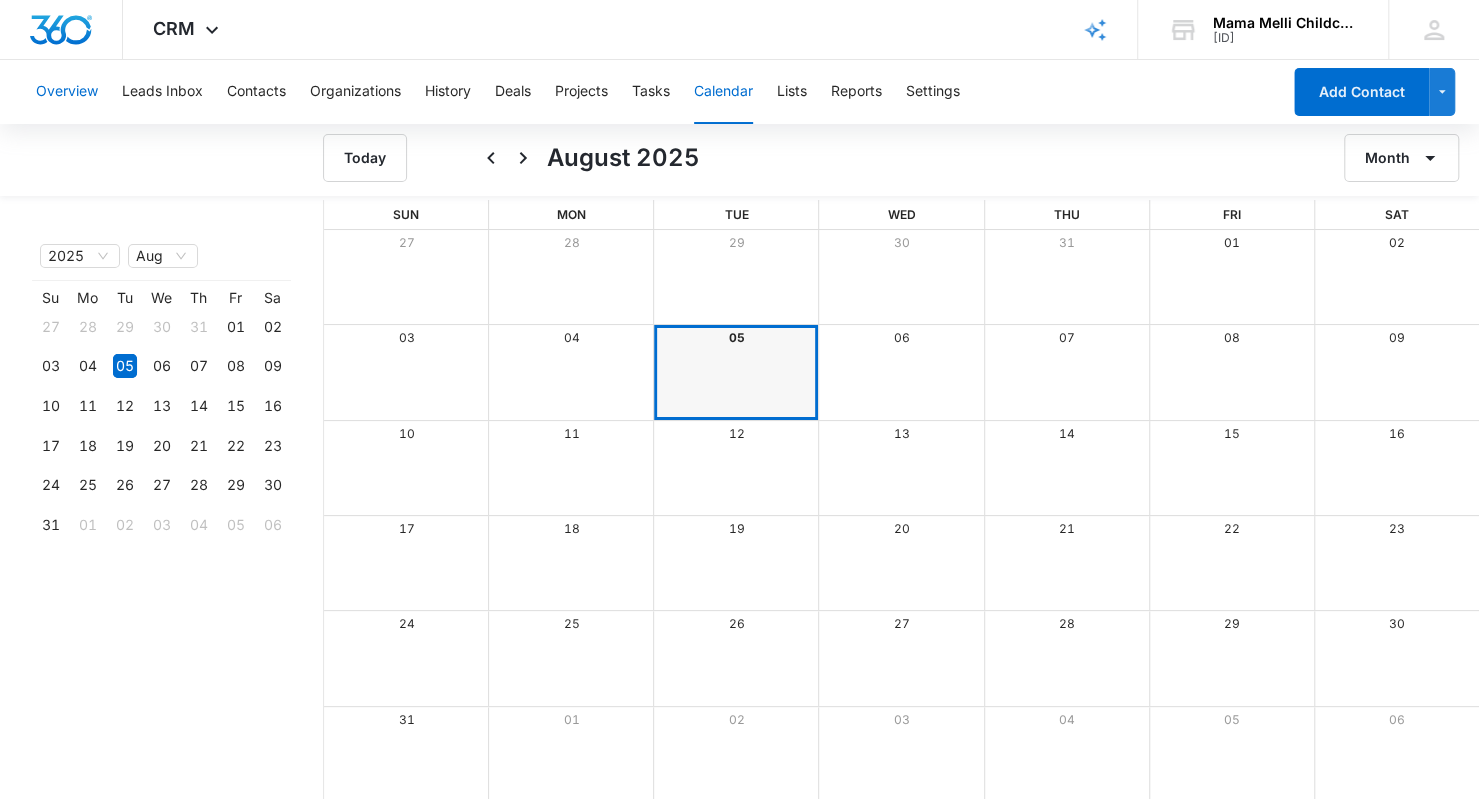 click on "Overview" at bounding box center [67, 92] 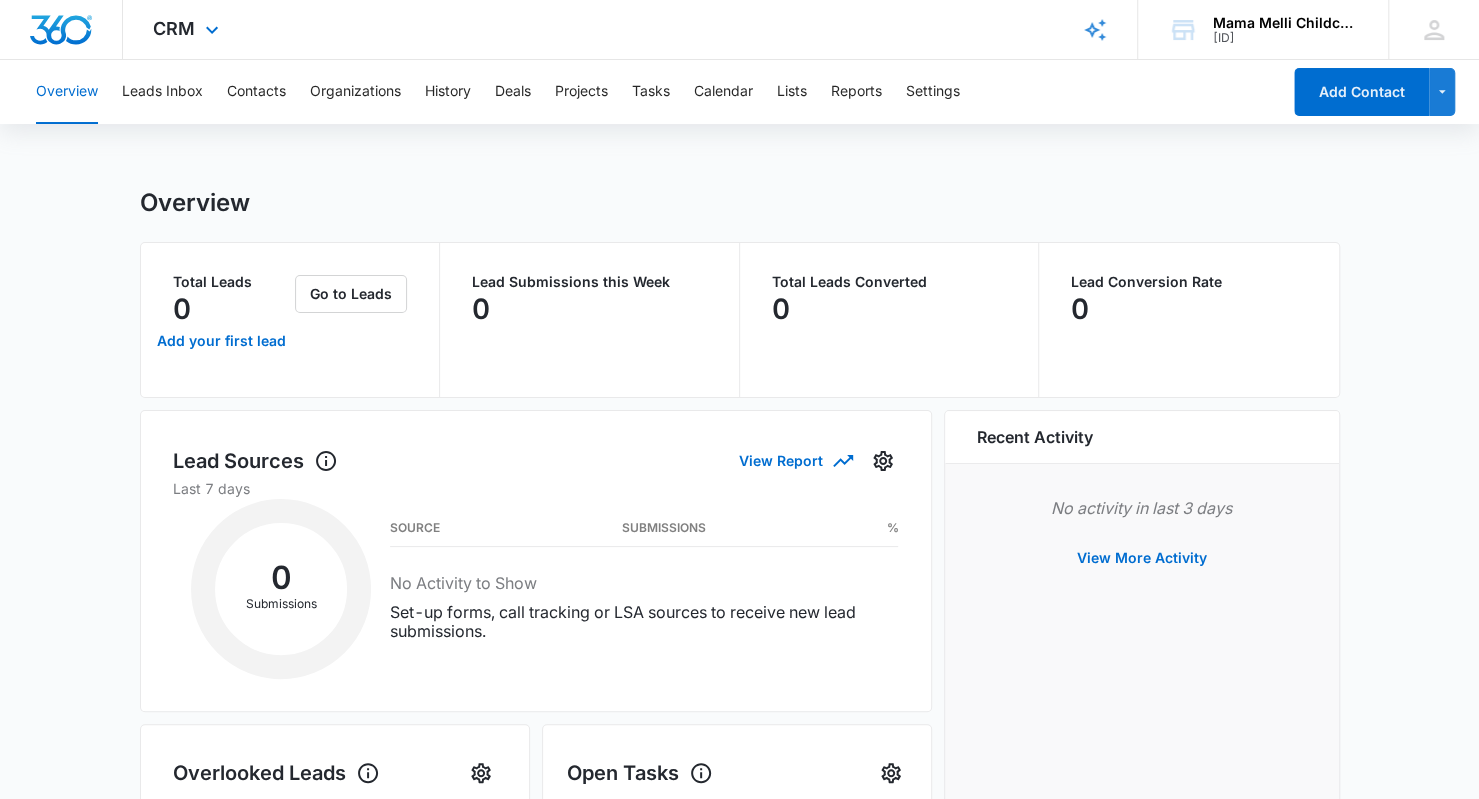 click on "CRM Apps Reputation Websites Forms CRM Email Social POS Content Ads Intelligence Files Brand Settings" at bounding box center [188, 29] 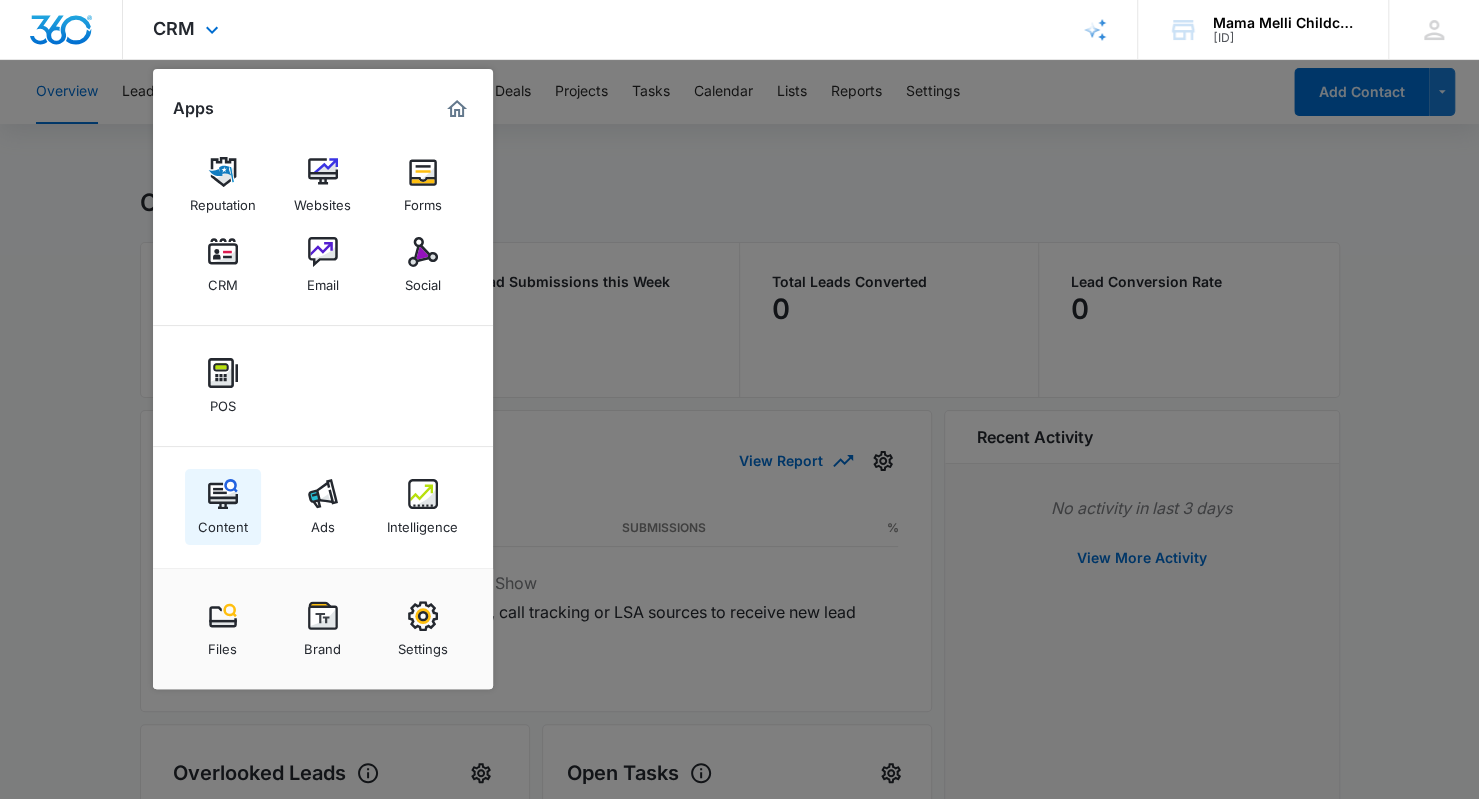 click at bounding box center (223, 494) 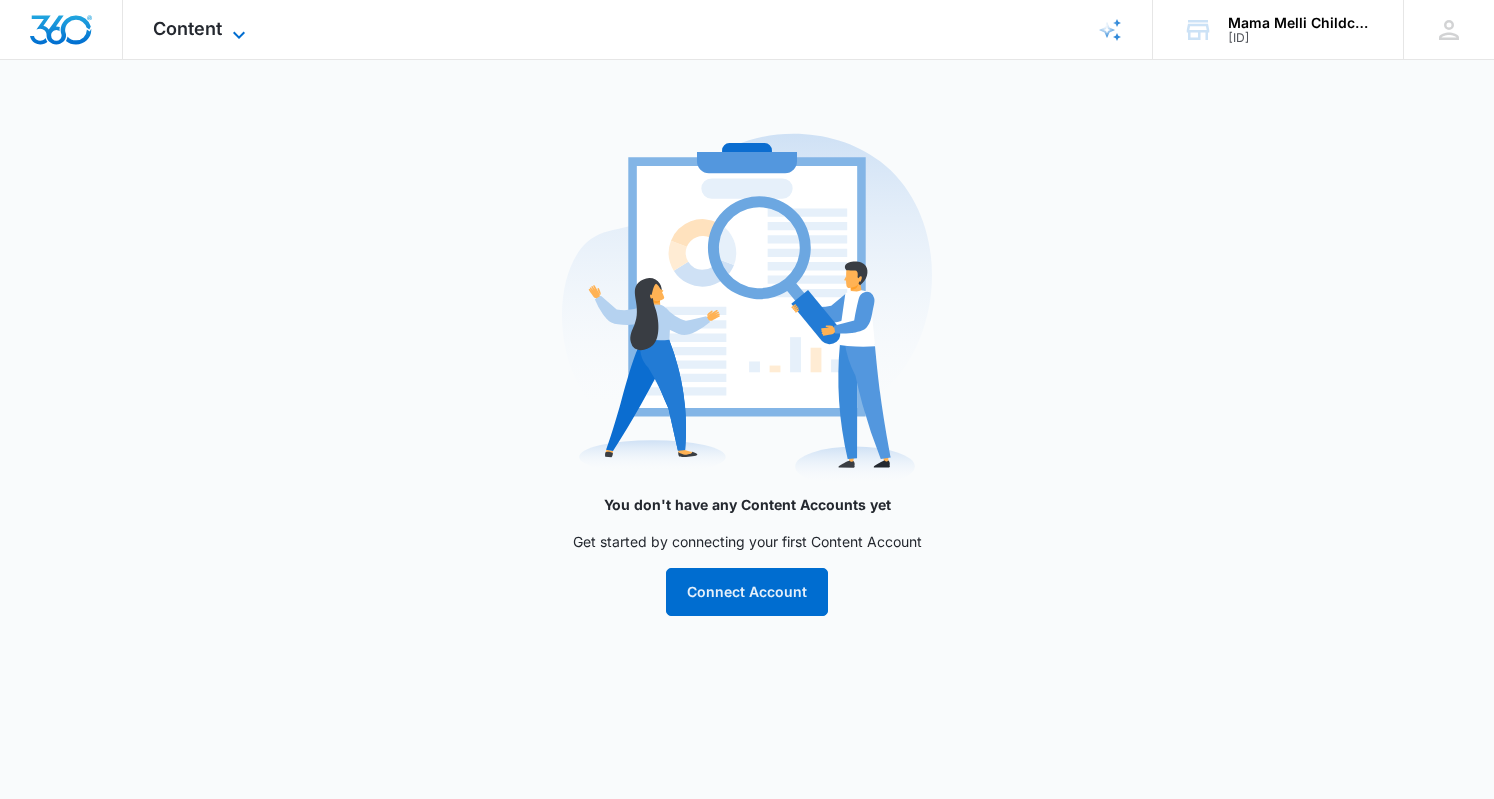 click on "Content" at bounding box center [187, 28] 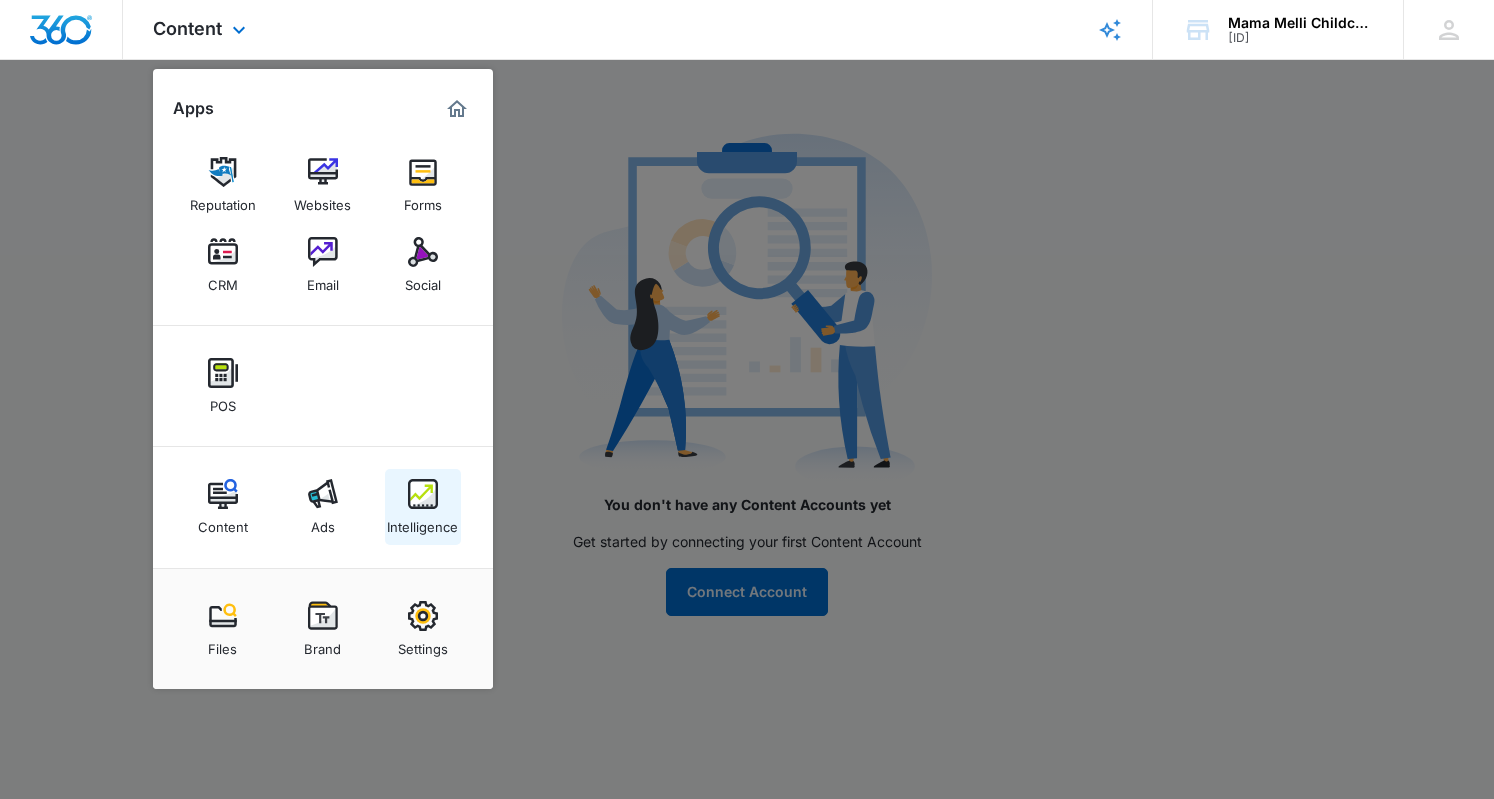 click at bounding box center [423, 494] 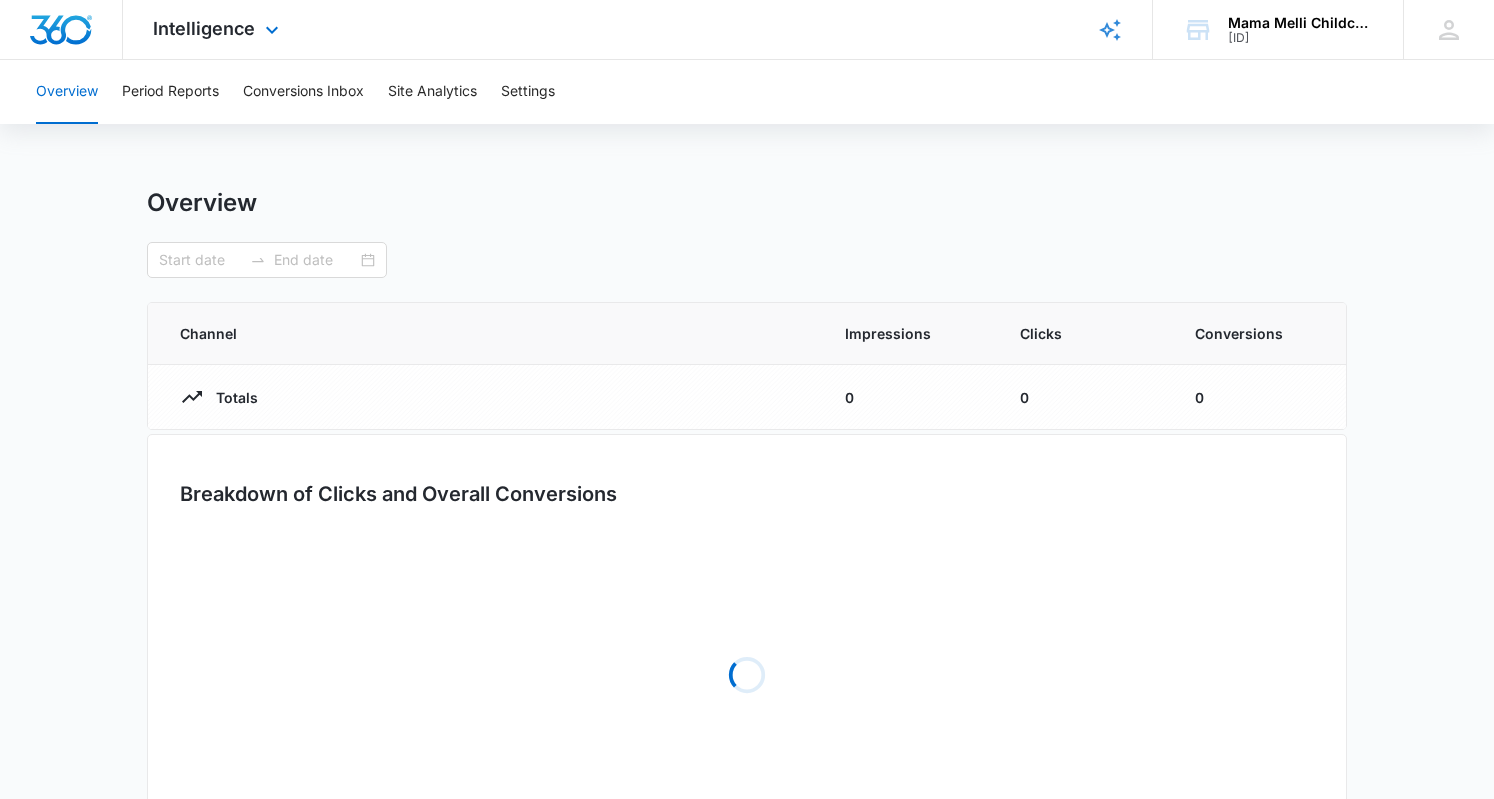 type on "07/05/2025" 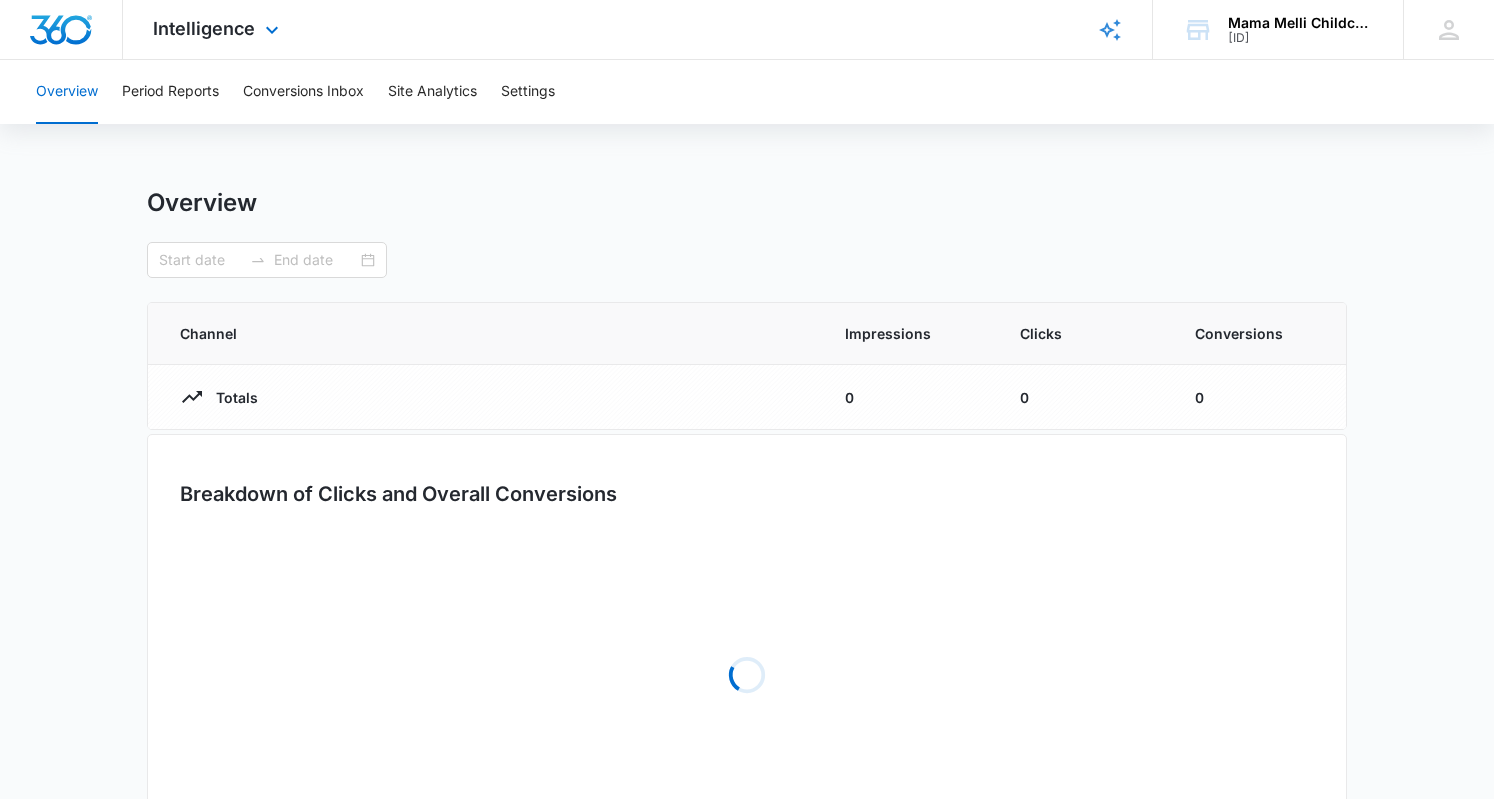 type on "08/04/2025" 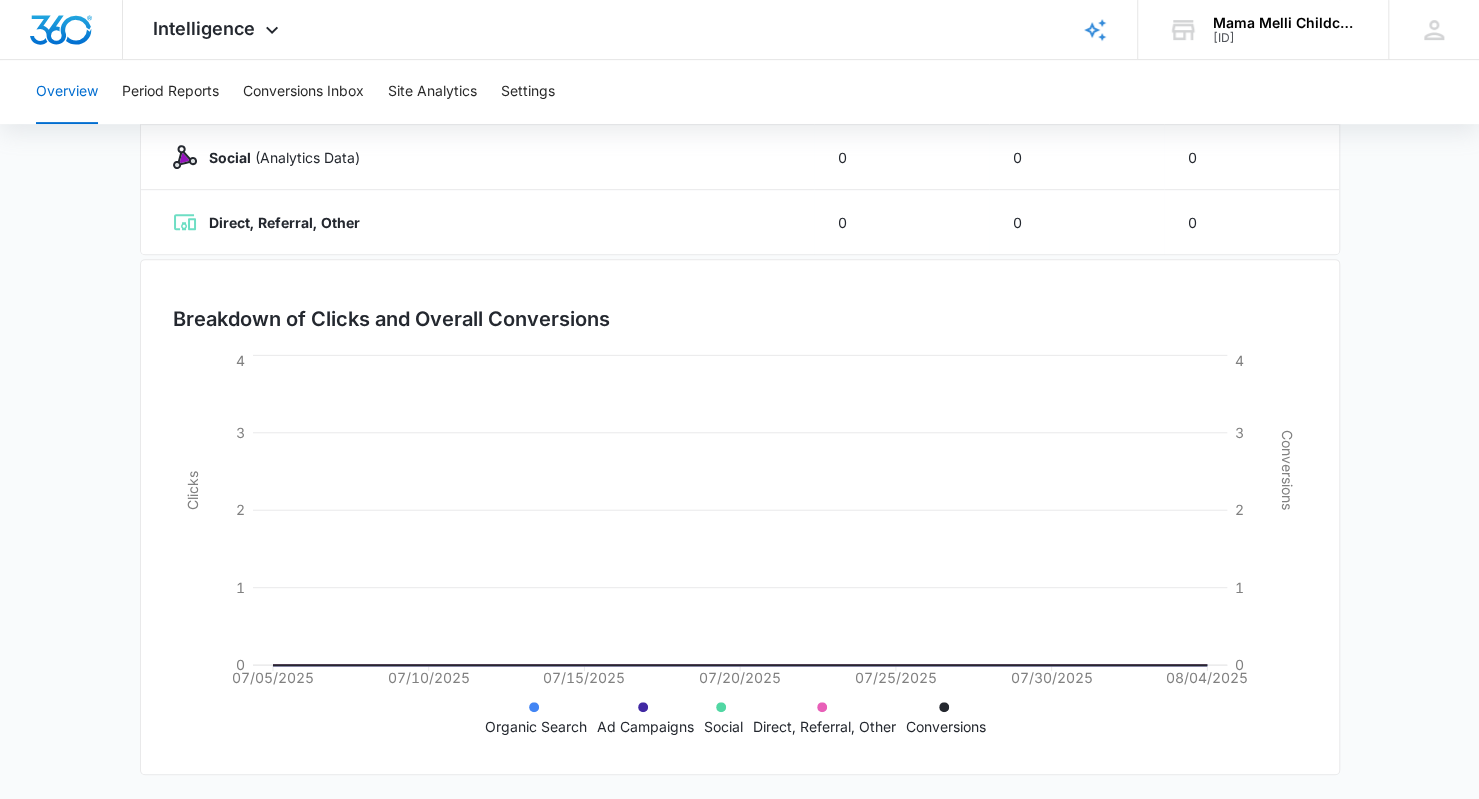 scroll, scrollTop: 0, scrollLeft: 0, axis: both 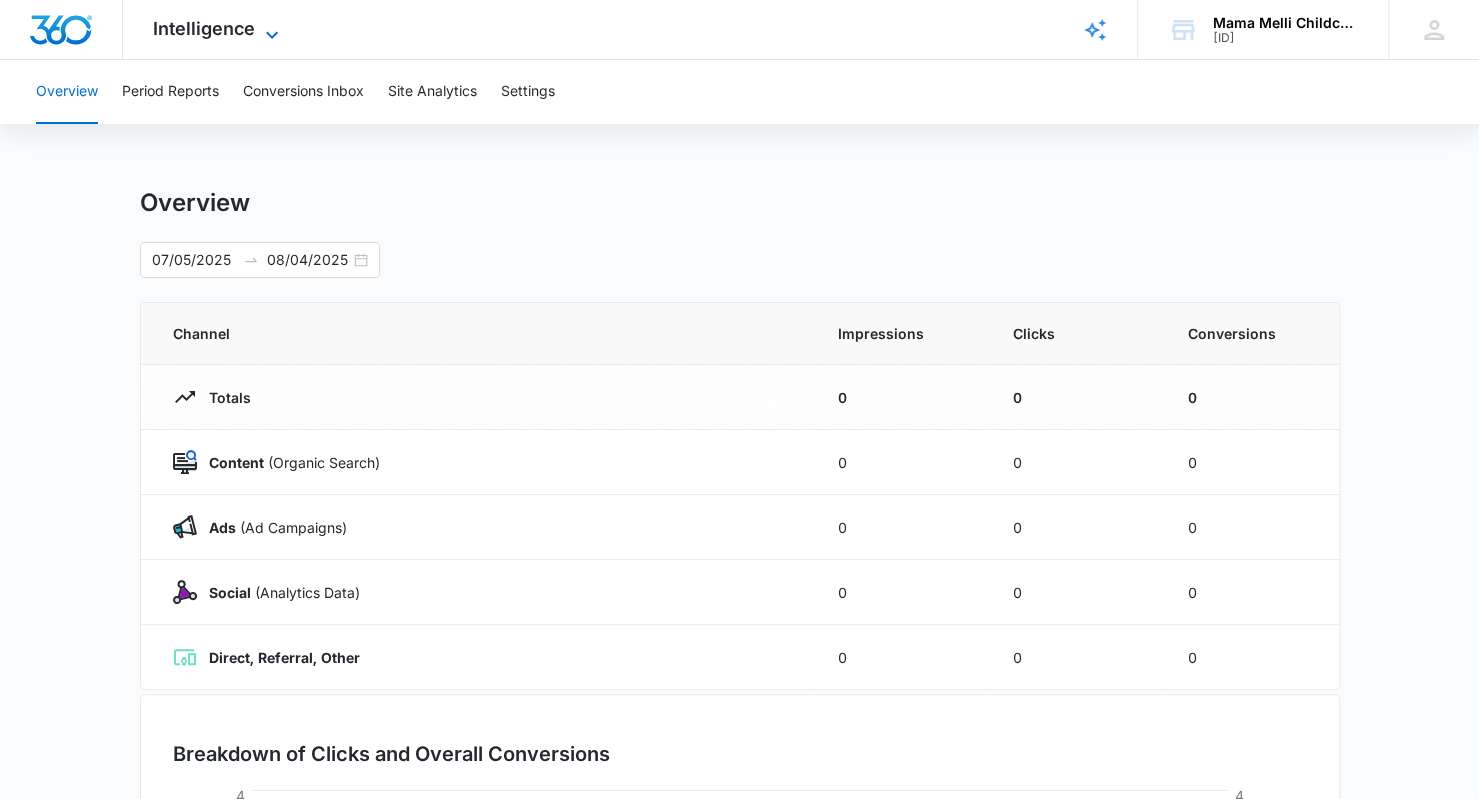 click on "Intelligence" at bounding box center (204, 28) 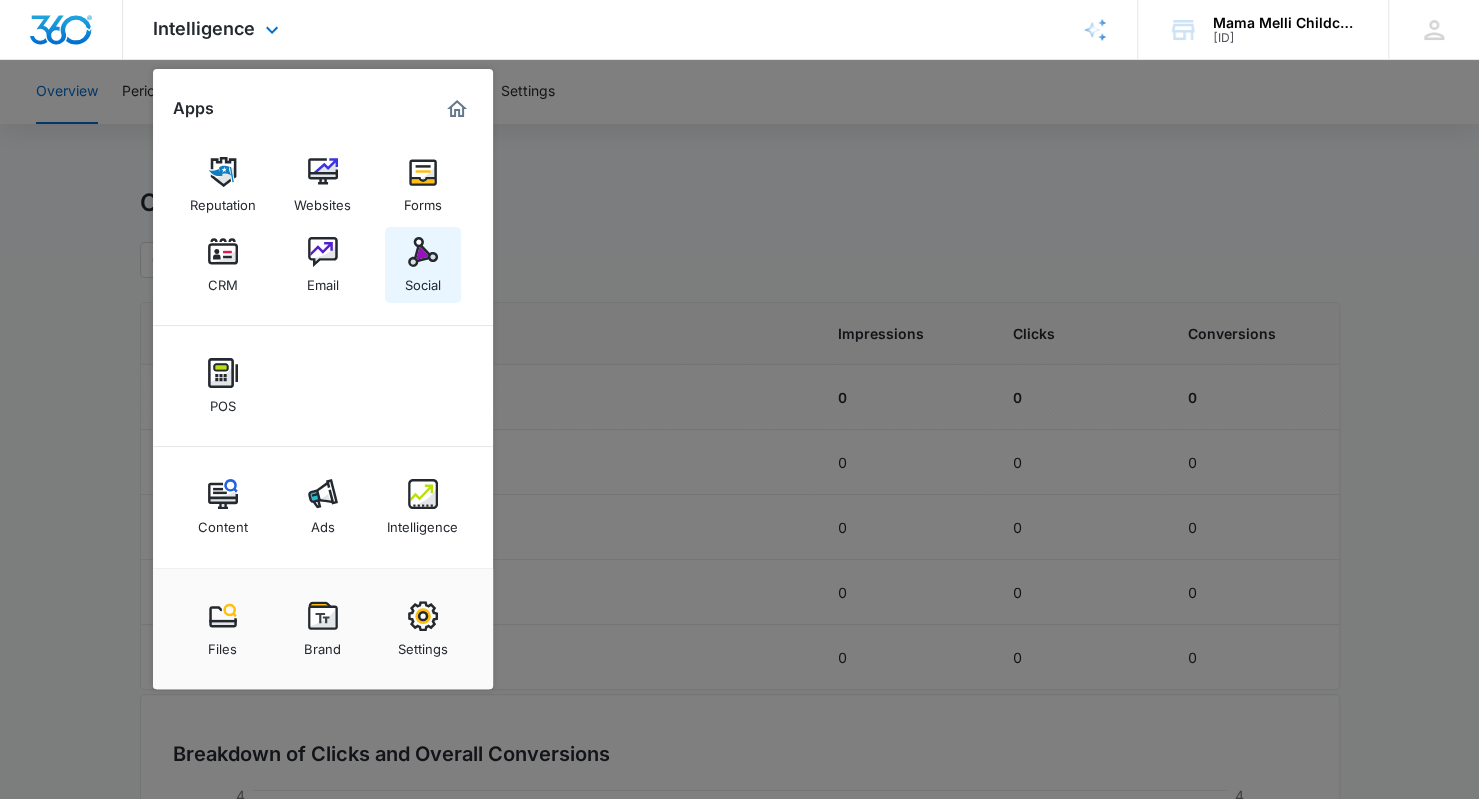 click at bounding box center [423, 252] 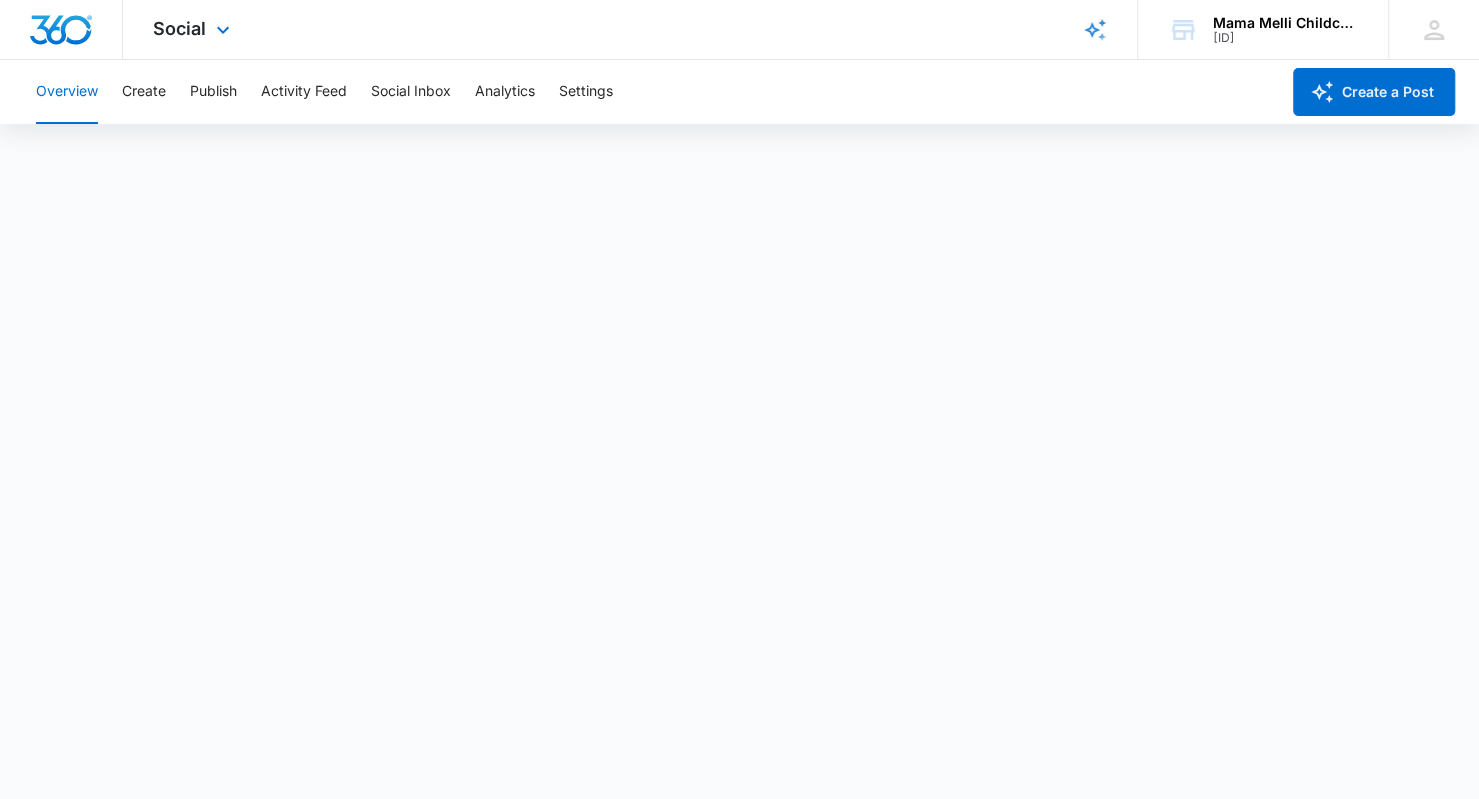 click at bounding box center [61, 29] 